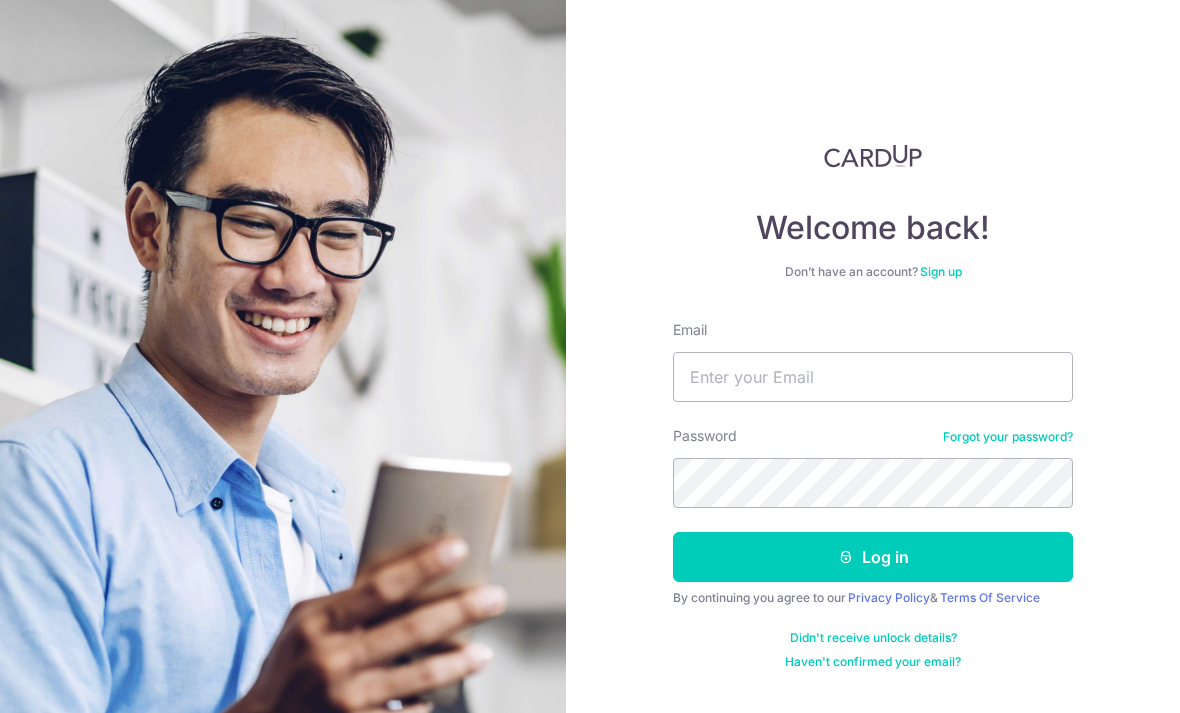 scroll, scrollTop: 200, scrollLeft: 0, axis: vertical 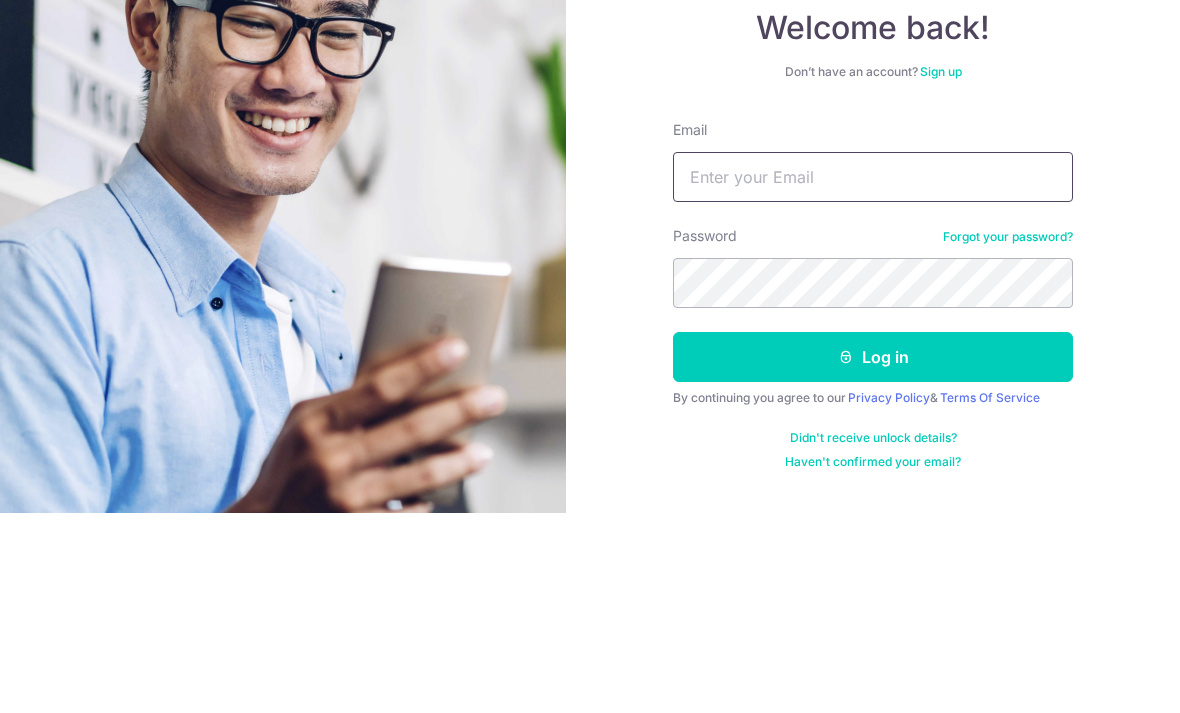 type on "hiewsybil@gmail.com" 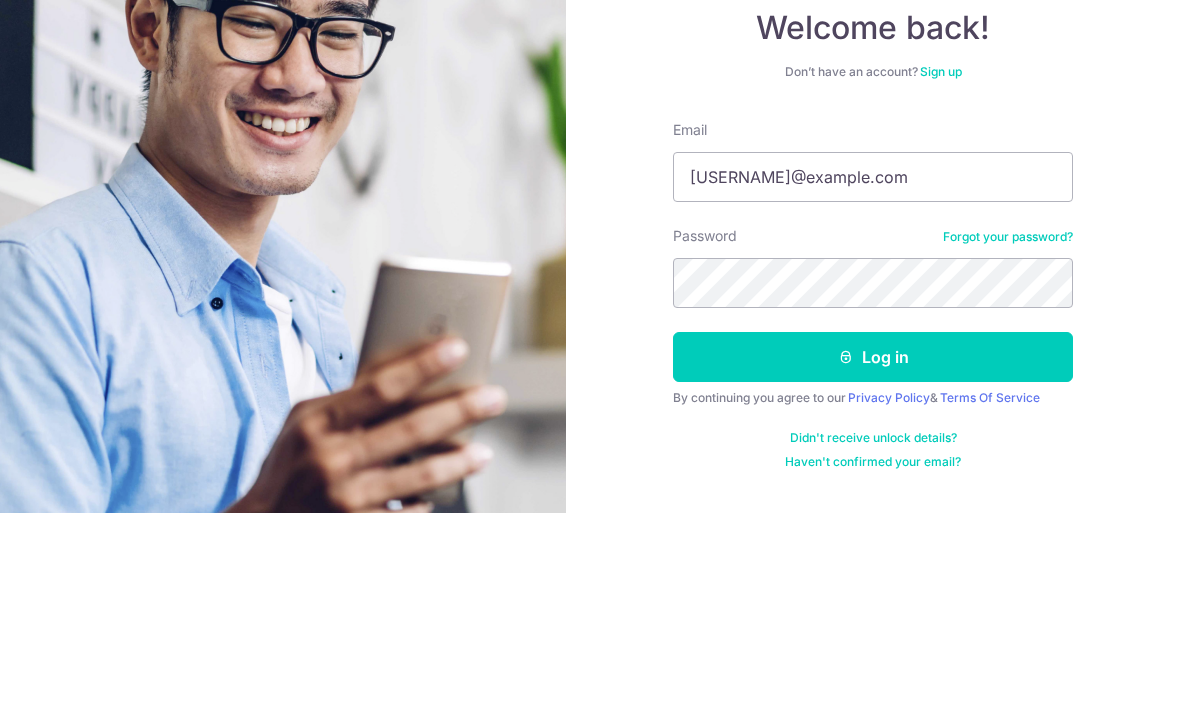 click on "Log in" at bounding box center (873, 557) 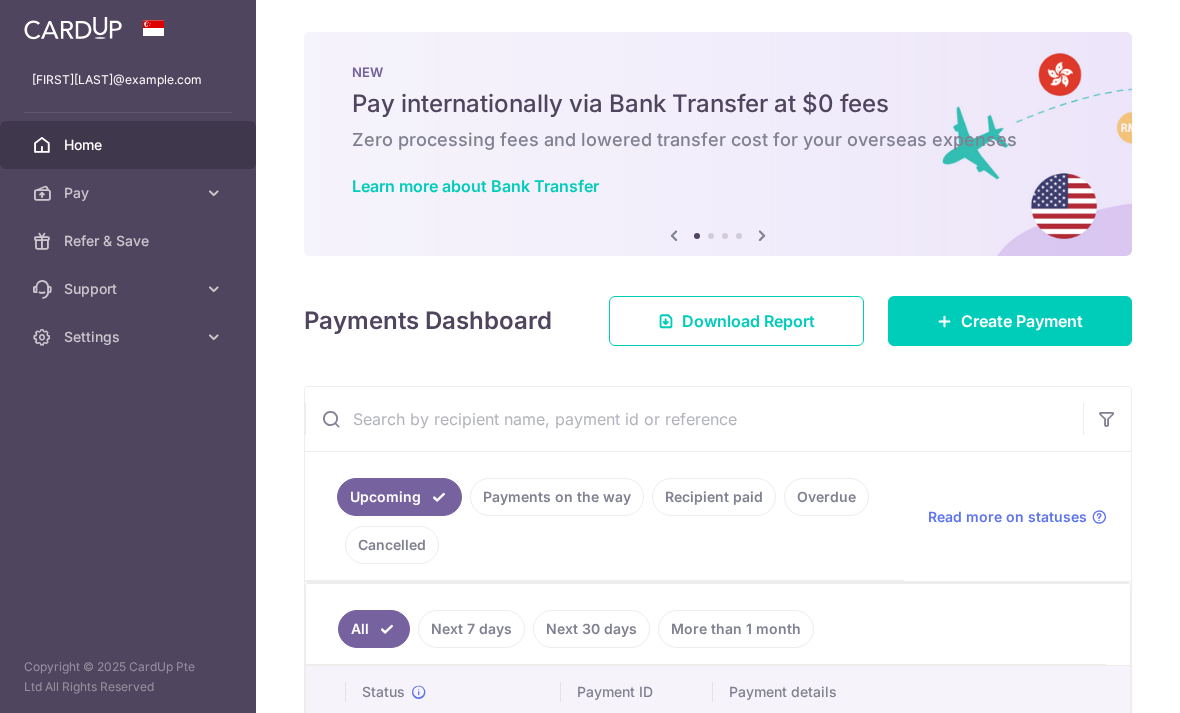 scroll, scrollTop: 0, scrollLeft: 0, axis: both 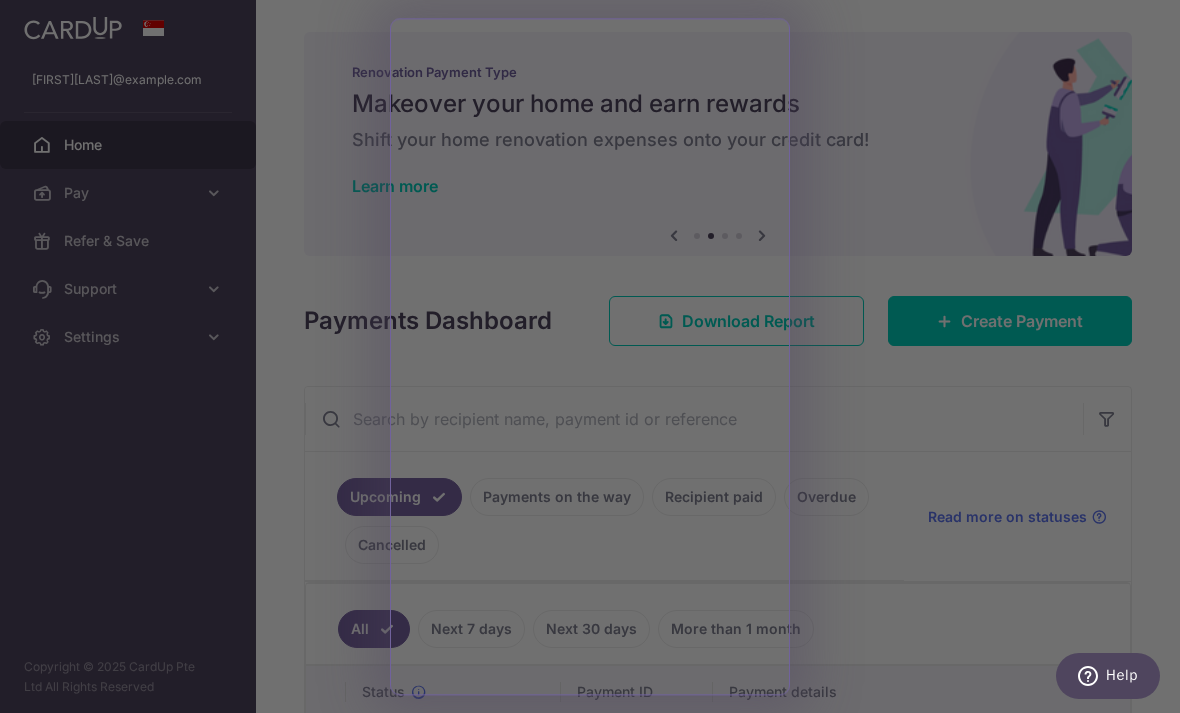 click at bounding box center (596, 360) 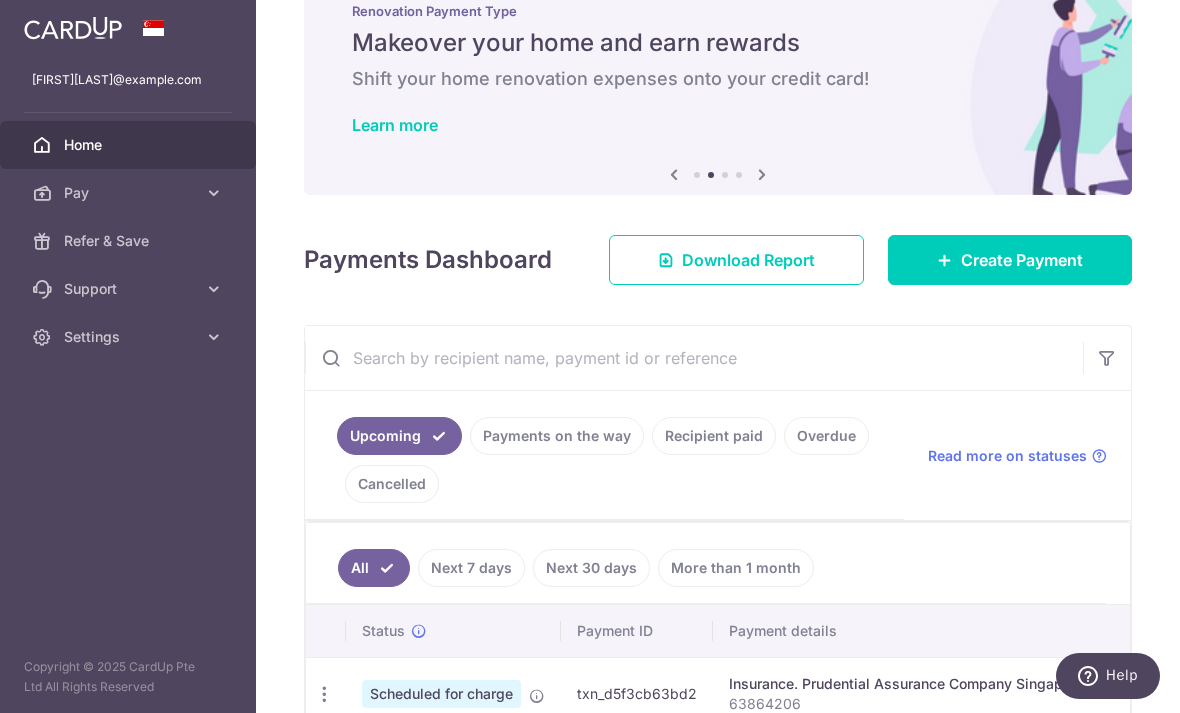 click at bounding box center (0, 0) 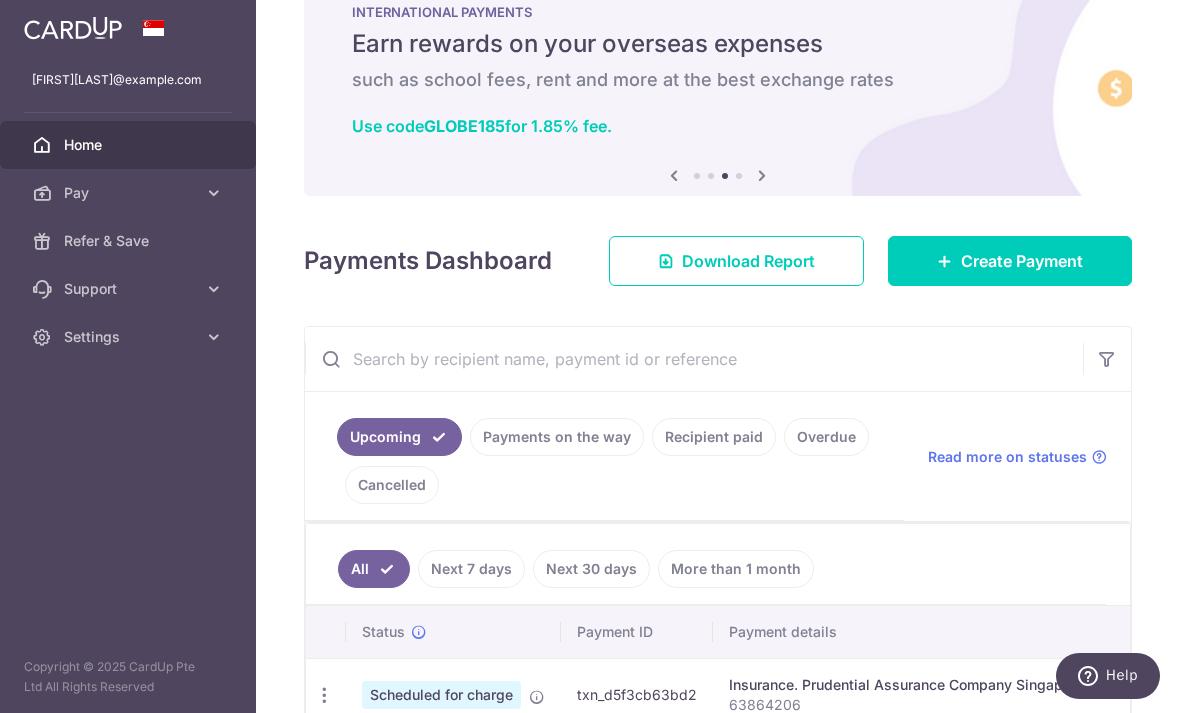 click on "Refer & Save" at bounding box center (130, 241) 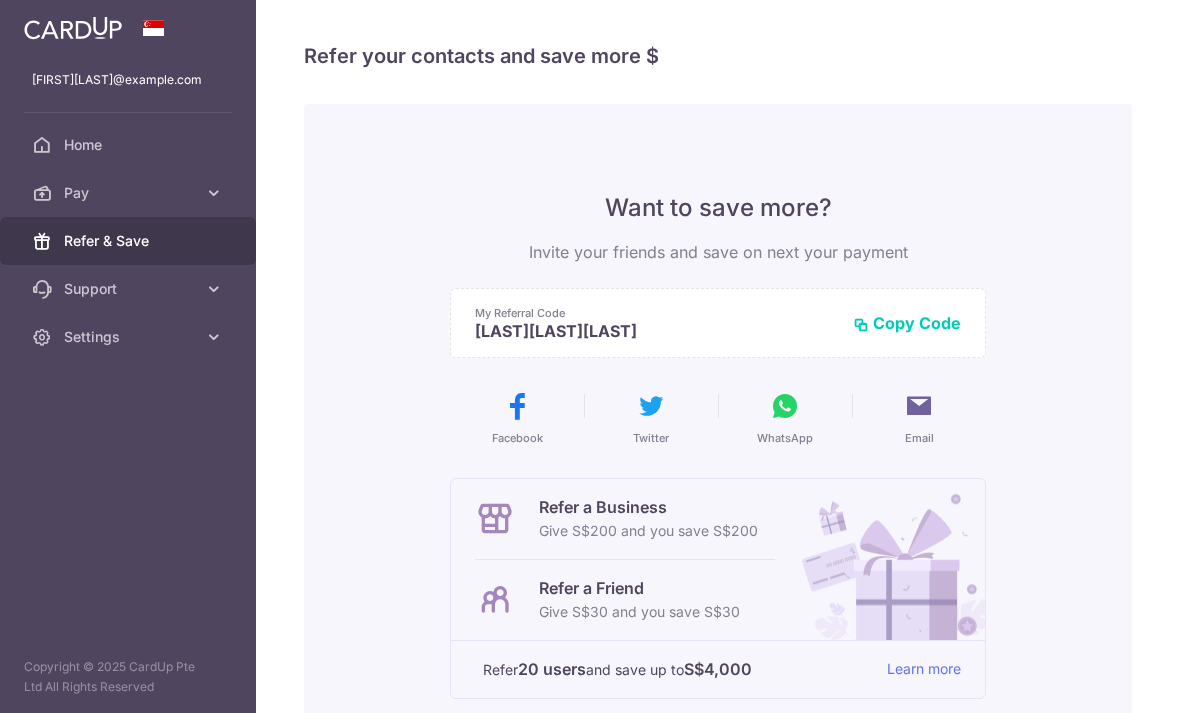 scroll, scrollTop: 0, scrollLeft: 0, axis: both 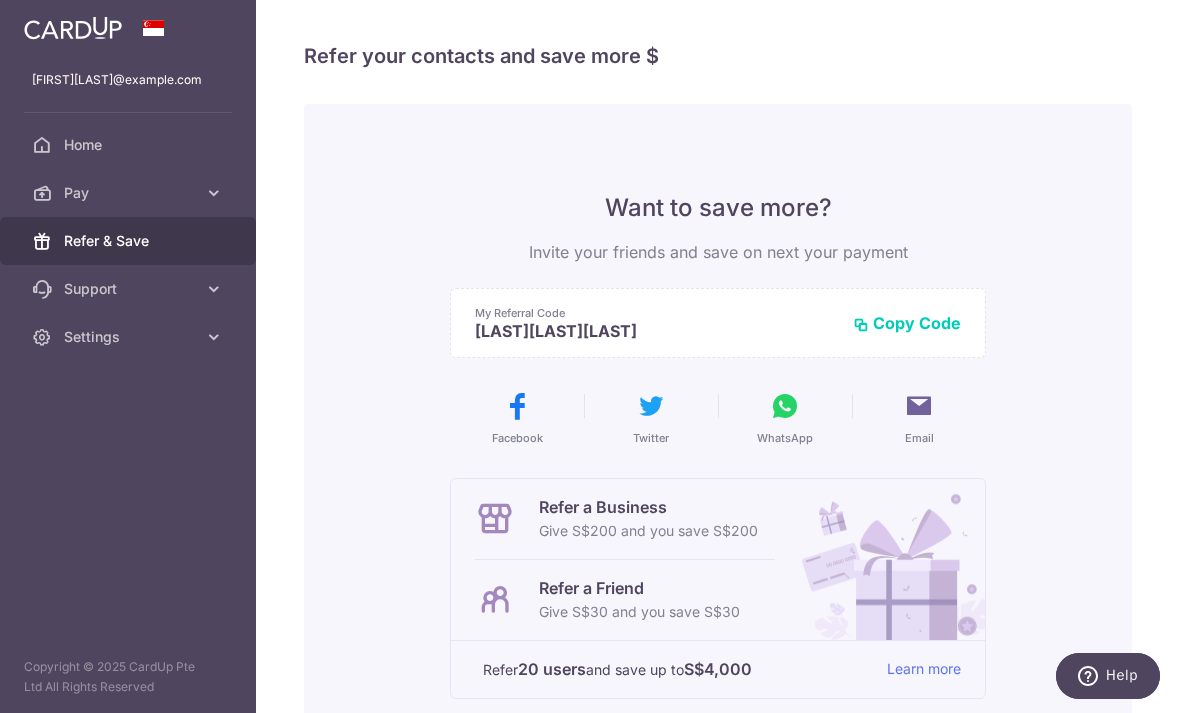 click at bounding box center [0, 0] 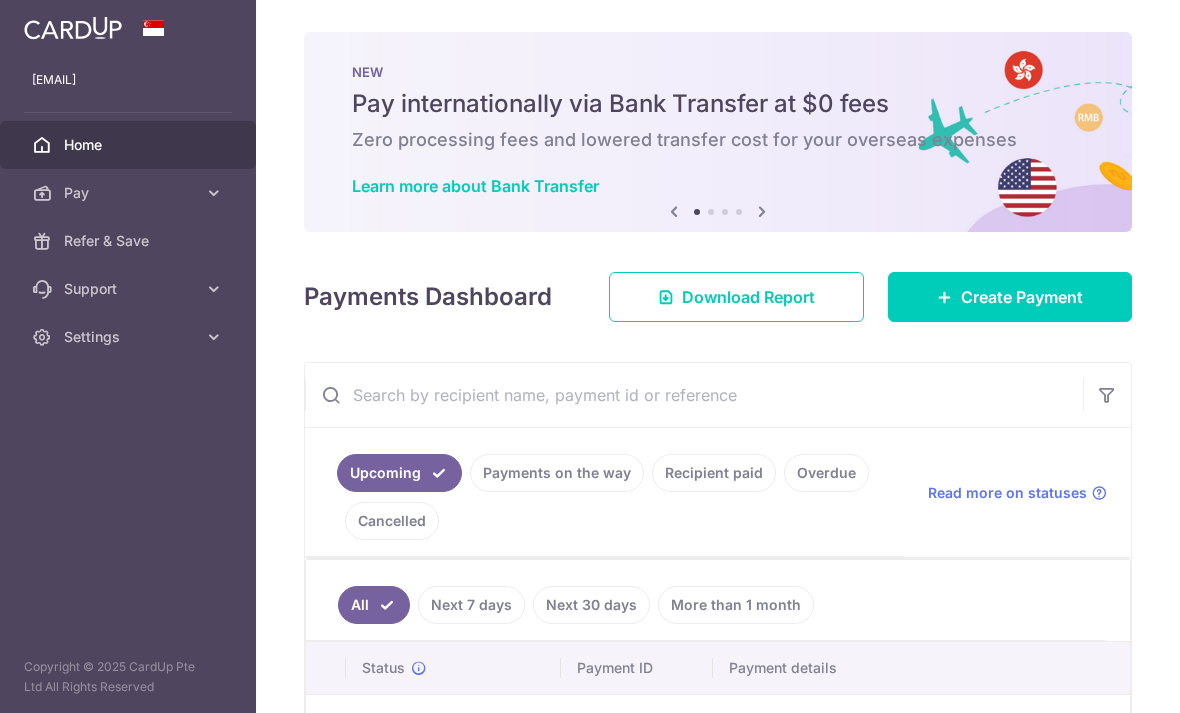 scroll, scrollTop: 0, scrollLeft: 0, axis: both 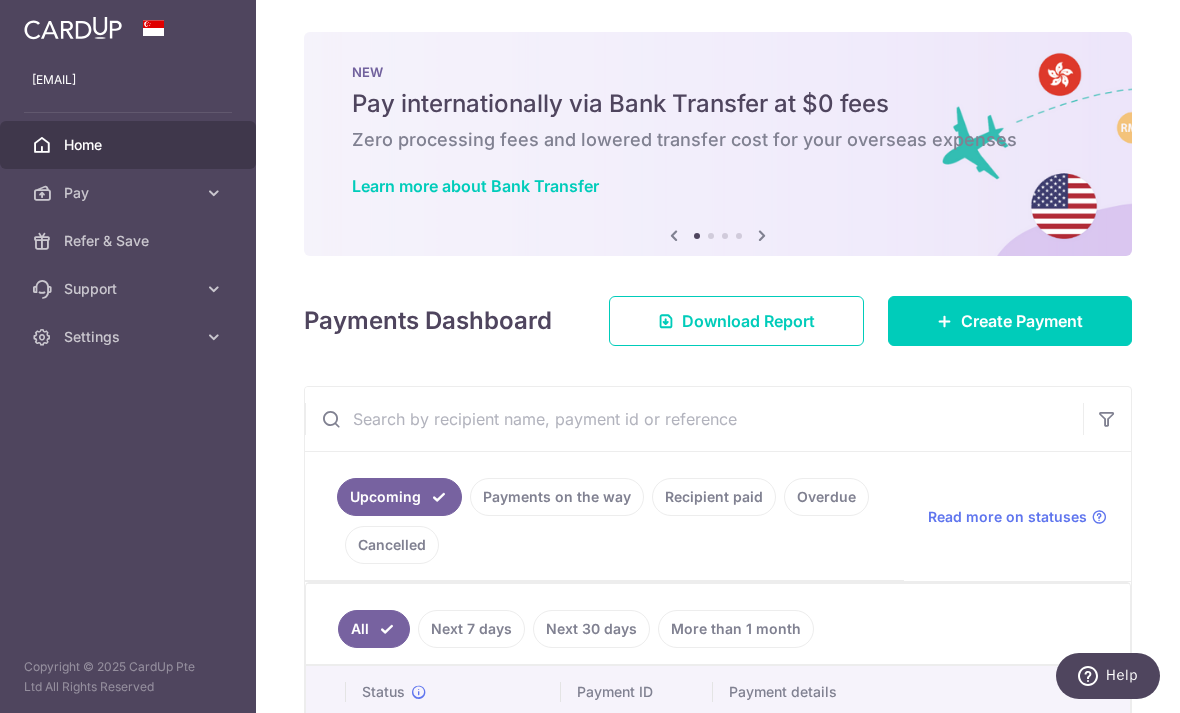 click on "Create Payment" at bounding box center (1022, 321) 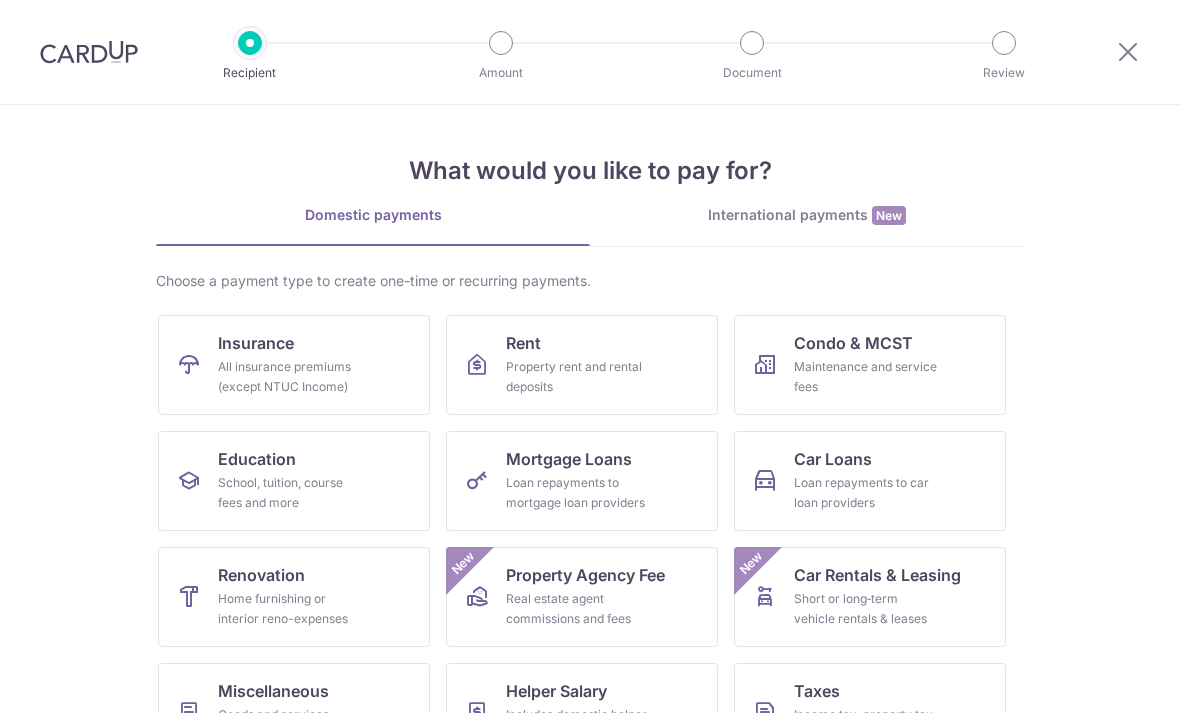 scroll, scrollTop: 0, scrollLeft: 0, axis: both 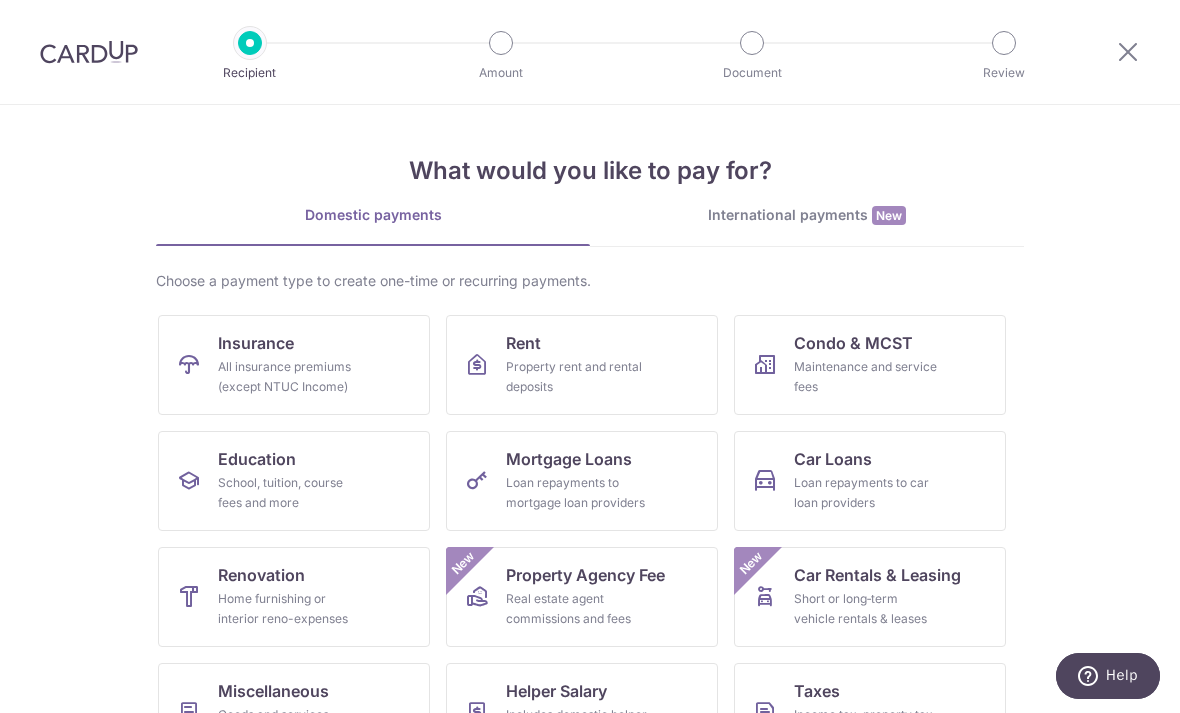click on "Condo & MCST Maintenance and service fees" at bounding box center (870, 365) 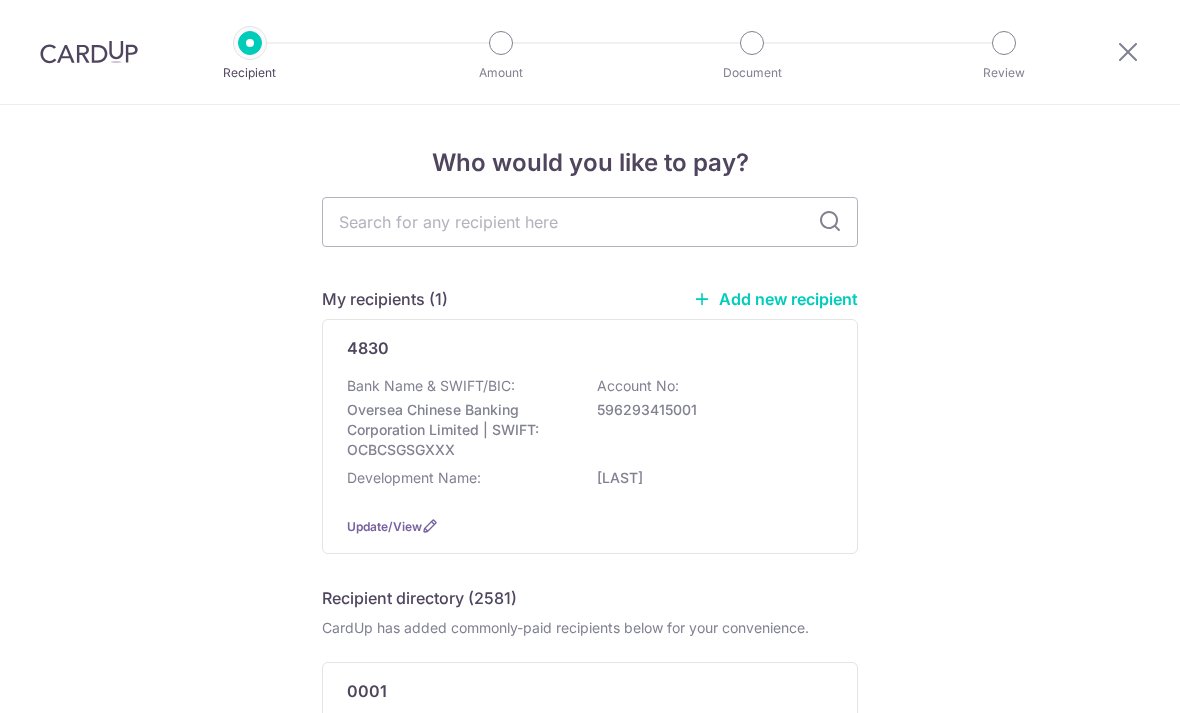scroll, scrollTop: 0, scrollLeft: 0, axis: both 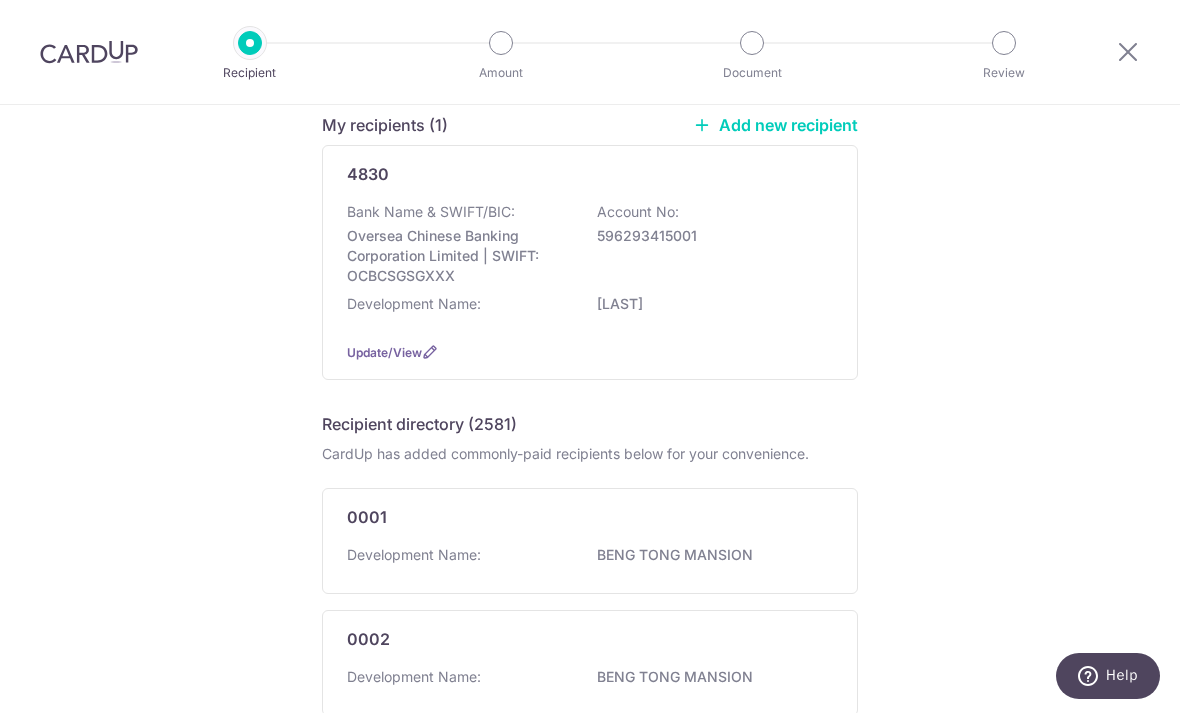 click on "Bank Name & SWIFT/BIC:
Oversea Chinese Banking Corporation Limited | SWIFT: OCBCSGSGXXX
Account No:
596293415001" at bounding box center (590, 244) 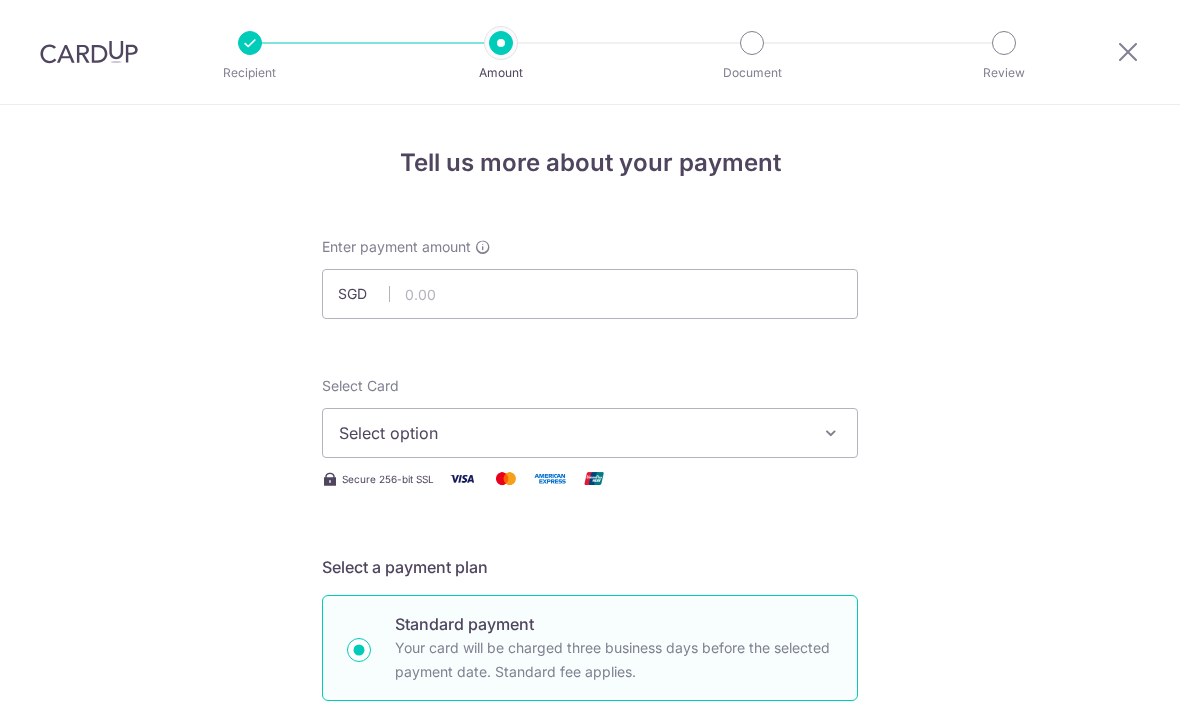 scroll, scrollTop: 0, scrollLeft: 0, axis: both 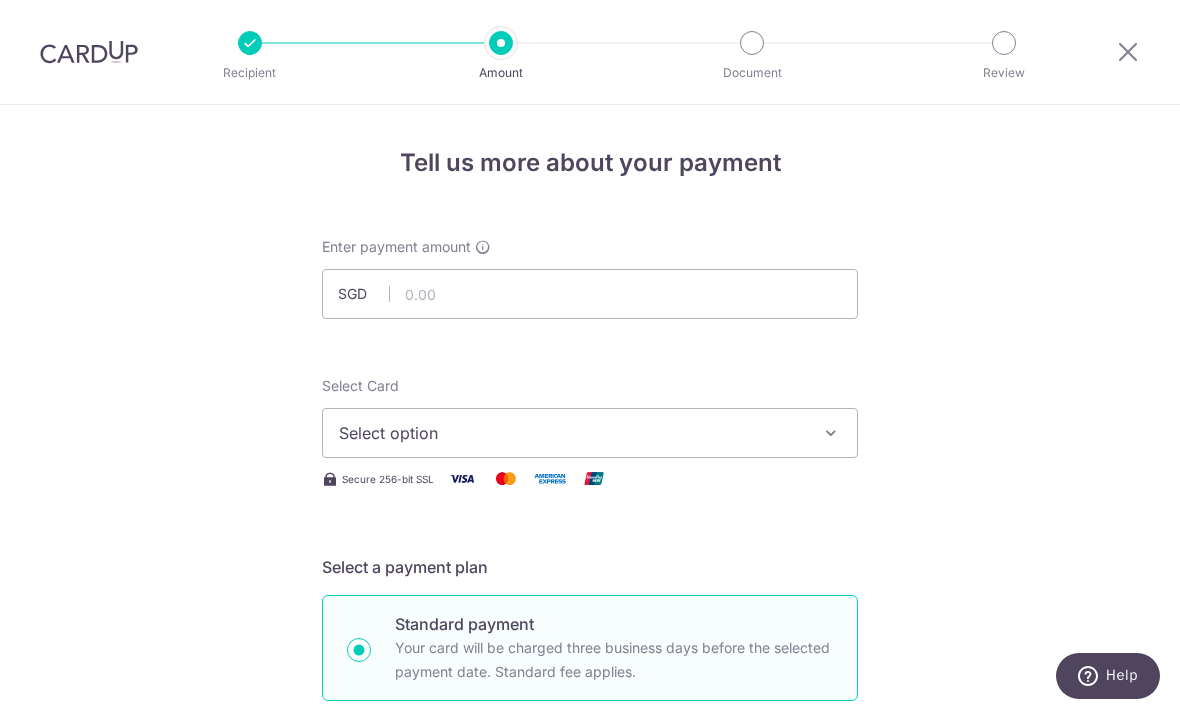 click on "Select option" at bounding box center [572, 433] 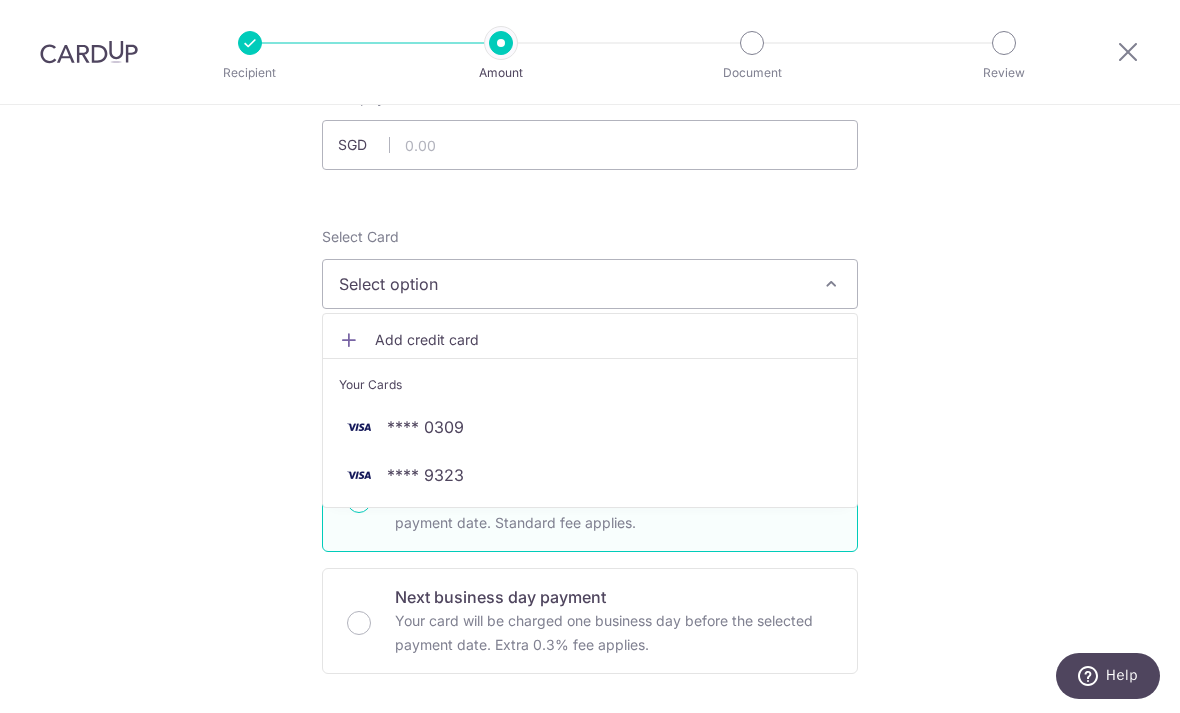 scroll, scrollTop: 147, scrollLeft: 0, axis: vertical 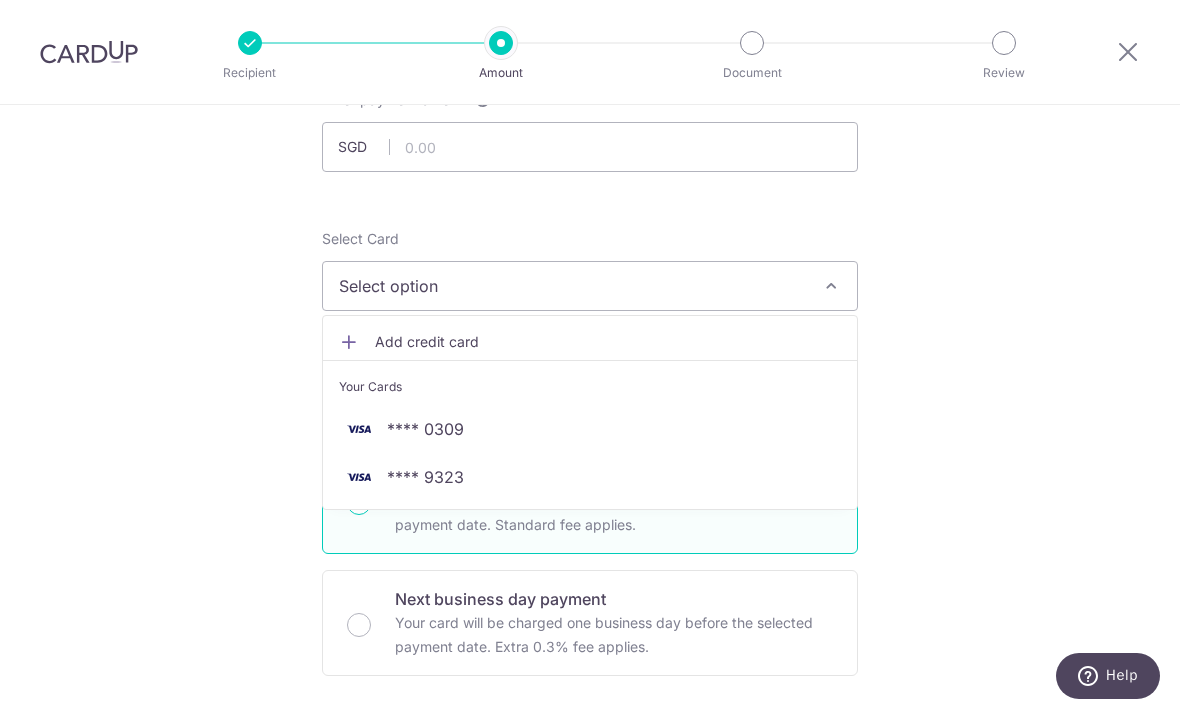 click on "**** 9323" at bounding box center (590, 477) 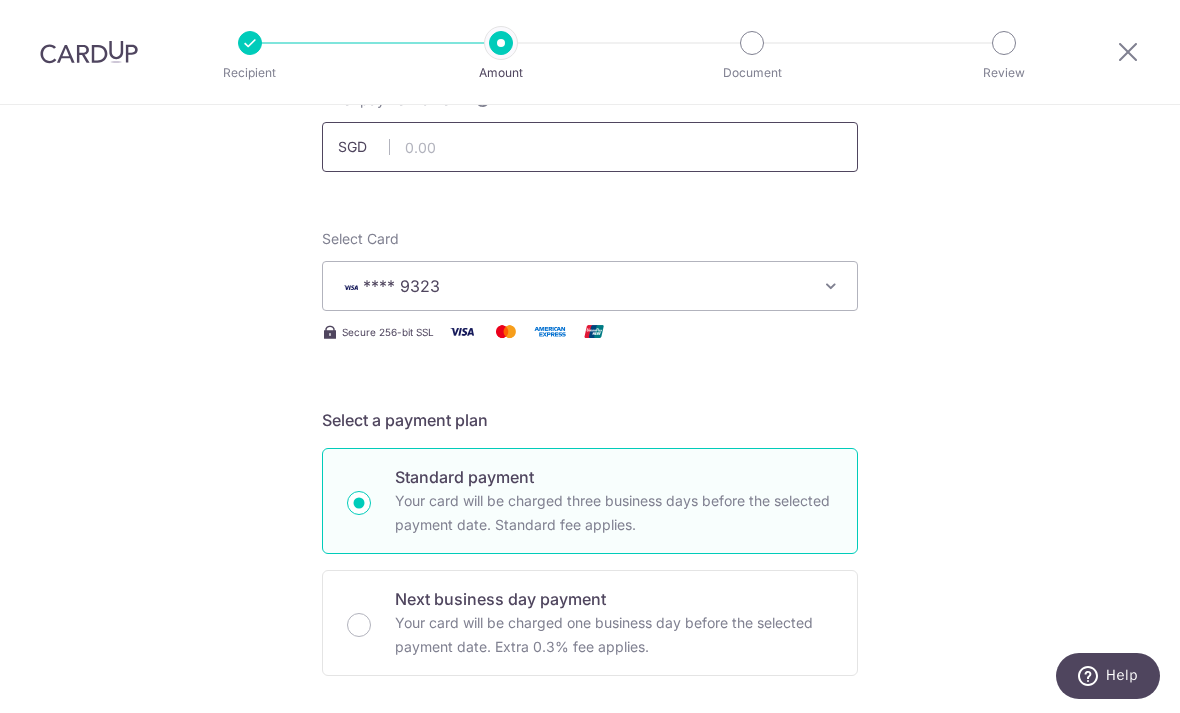 click at bounding box center [590, 147] 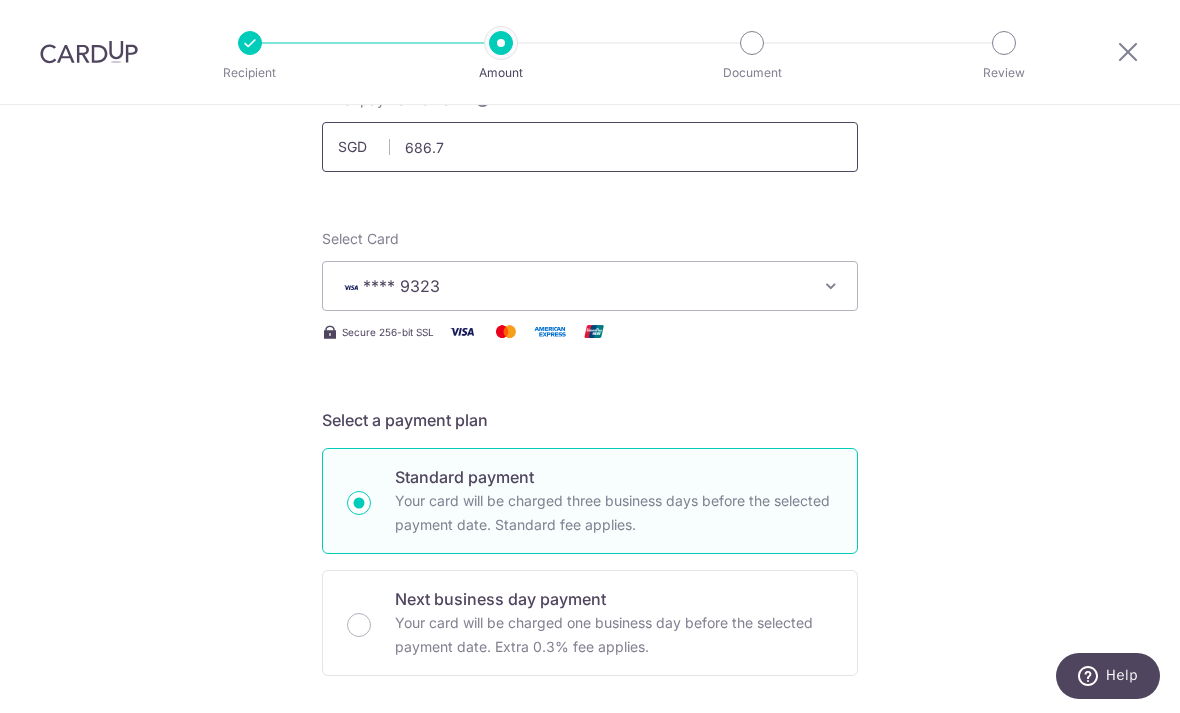 type on "686.70" 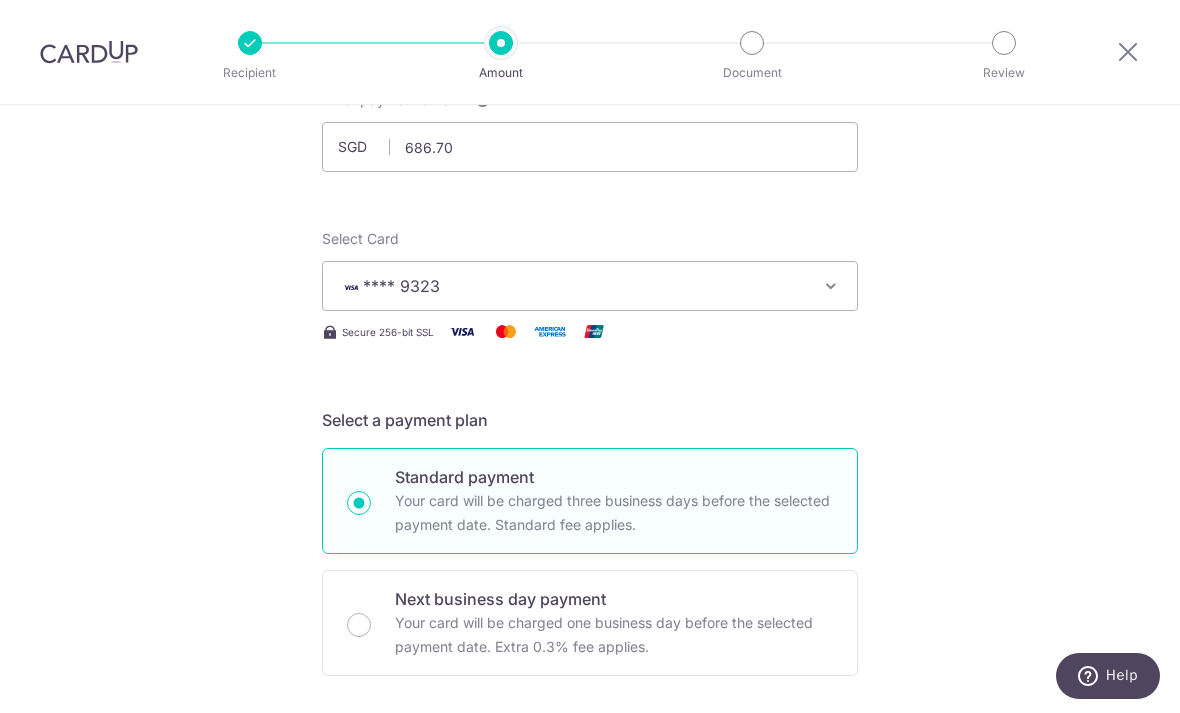 click on "Tell us more about your payment
Enter payment amount
SGD
686.70
Select Card
**** 9323
Add credit card
Your Cards
**** 0309
**** 9323
Secure 256-bit SSL
Text
New card details
Card
Secure 256-bit SSL" at bounding box center (590, 862) 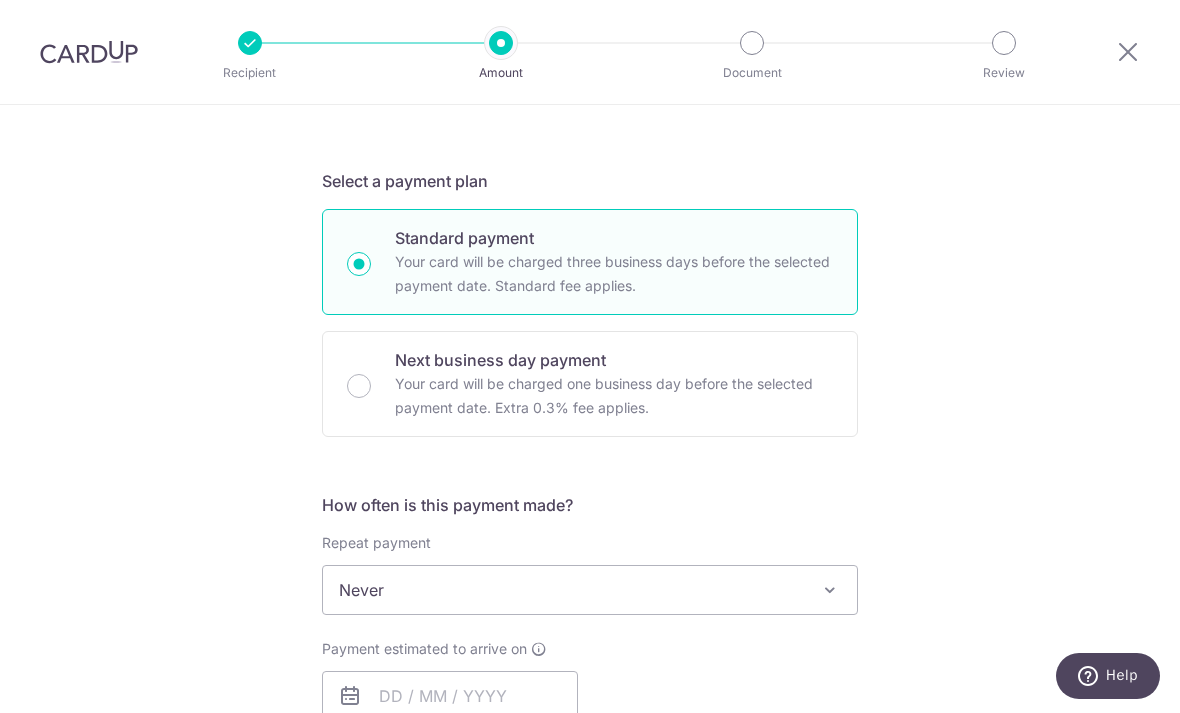 scroll, scrollTop: 539, scrollLeft: 0, axis: vertical 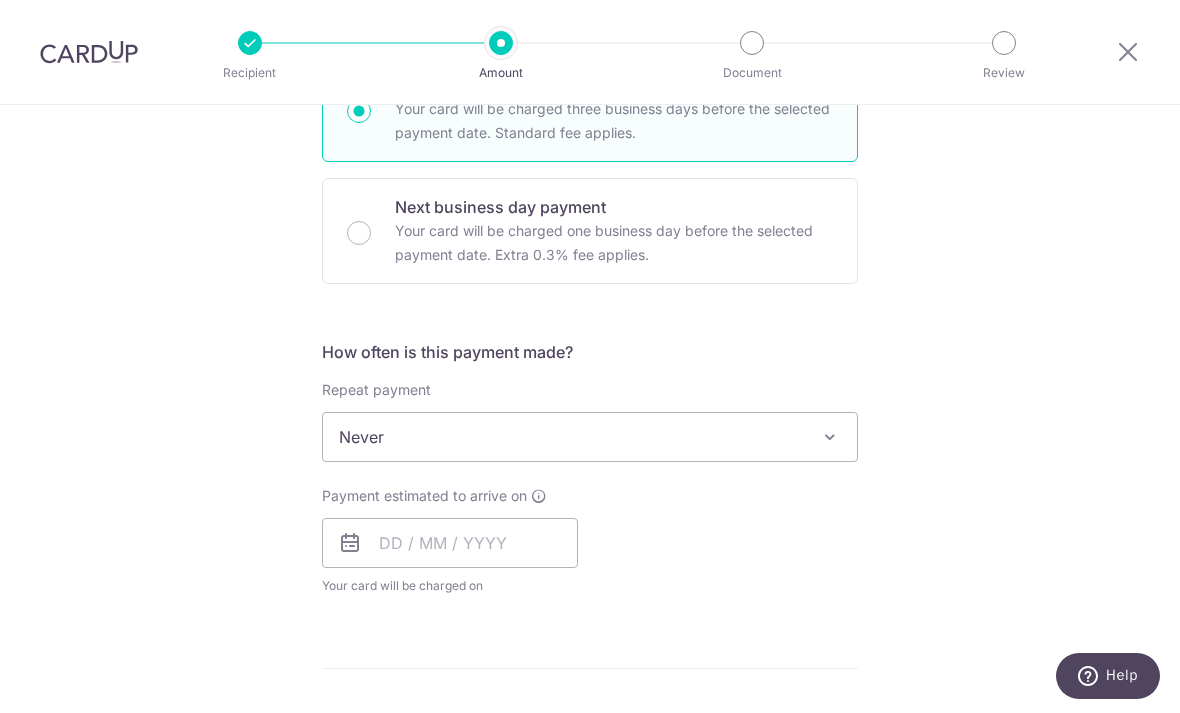 click on "Never" at bounding box center [590, 437] 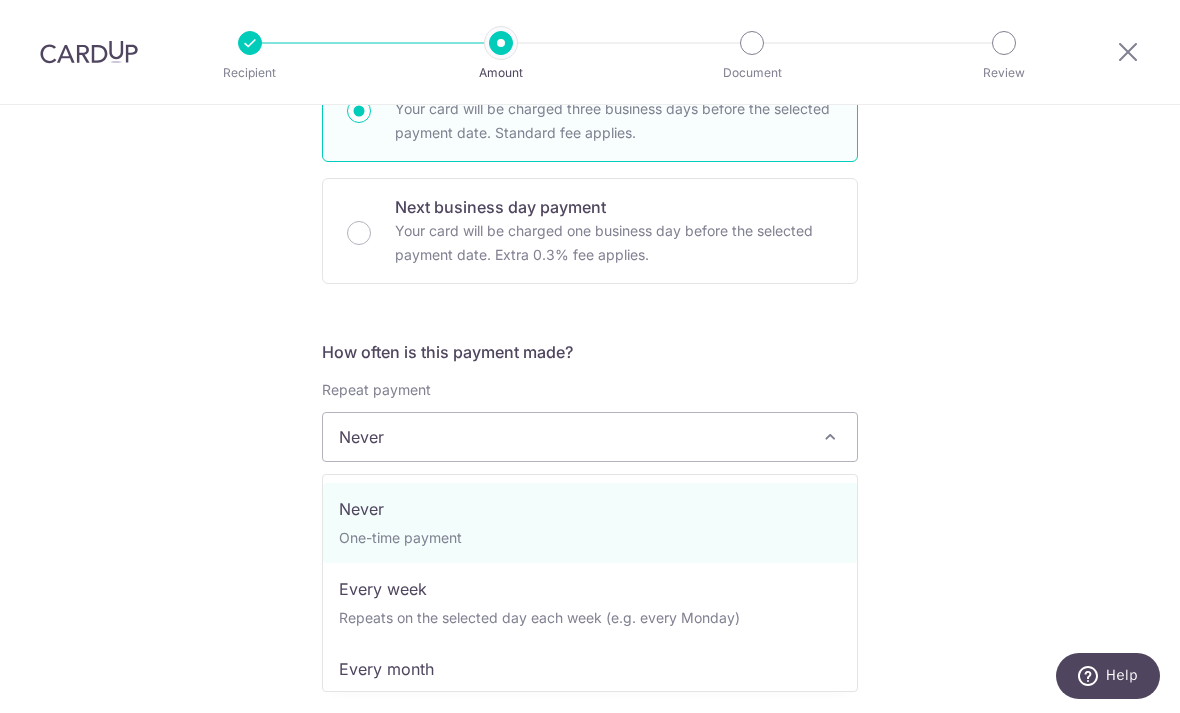 scroll, scrollTop: 0, scrollLeft: 0, axis: both 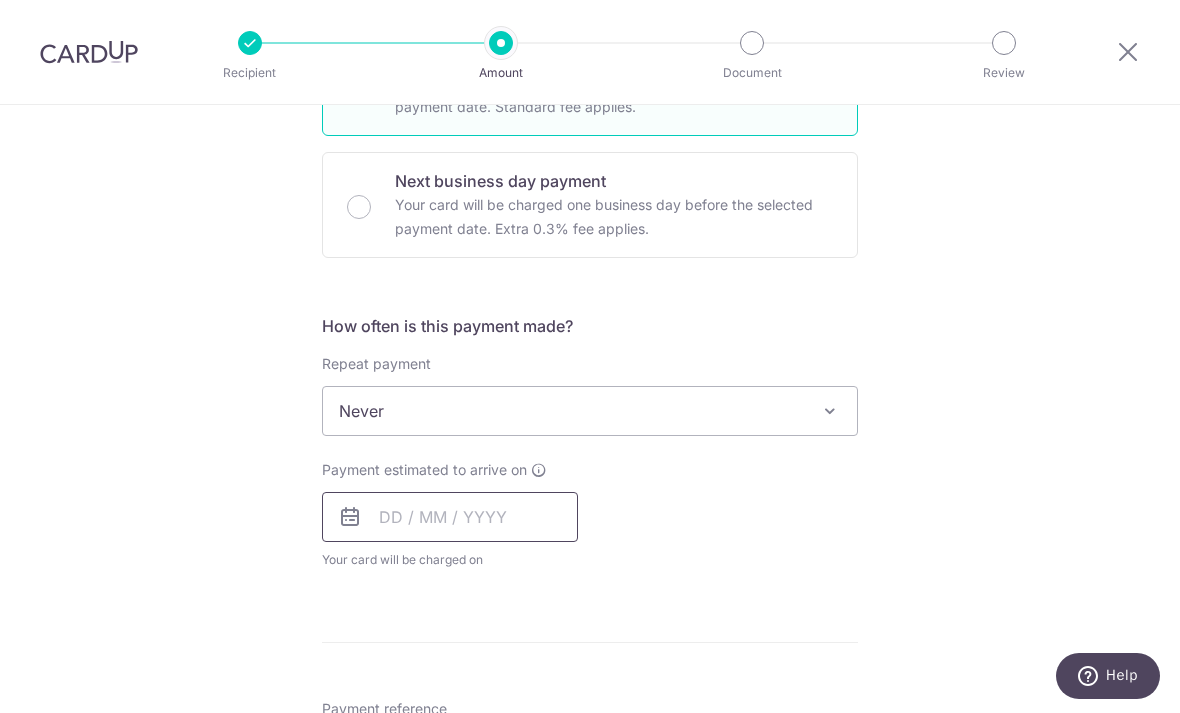 click at bounding box center (450, 517) 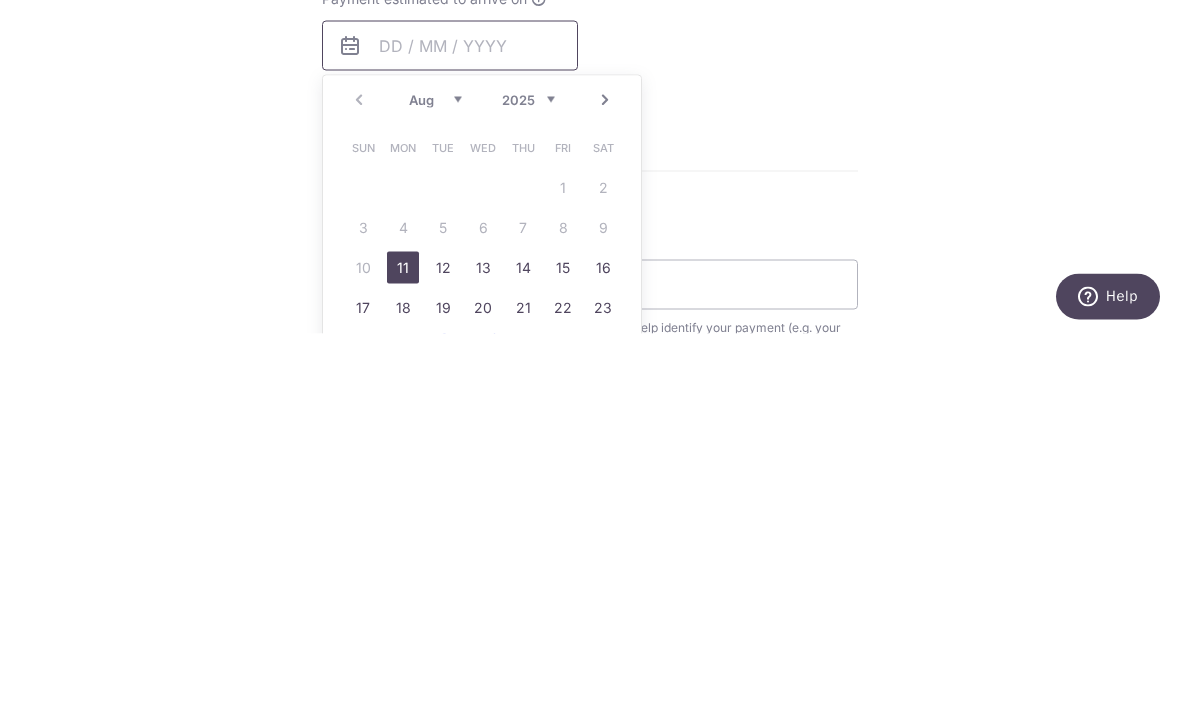 scroll, scrollTop: 891, scrollLeft: 0, axis: vertical 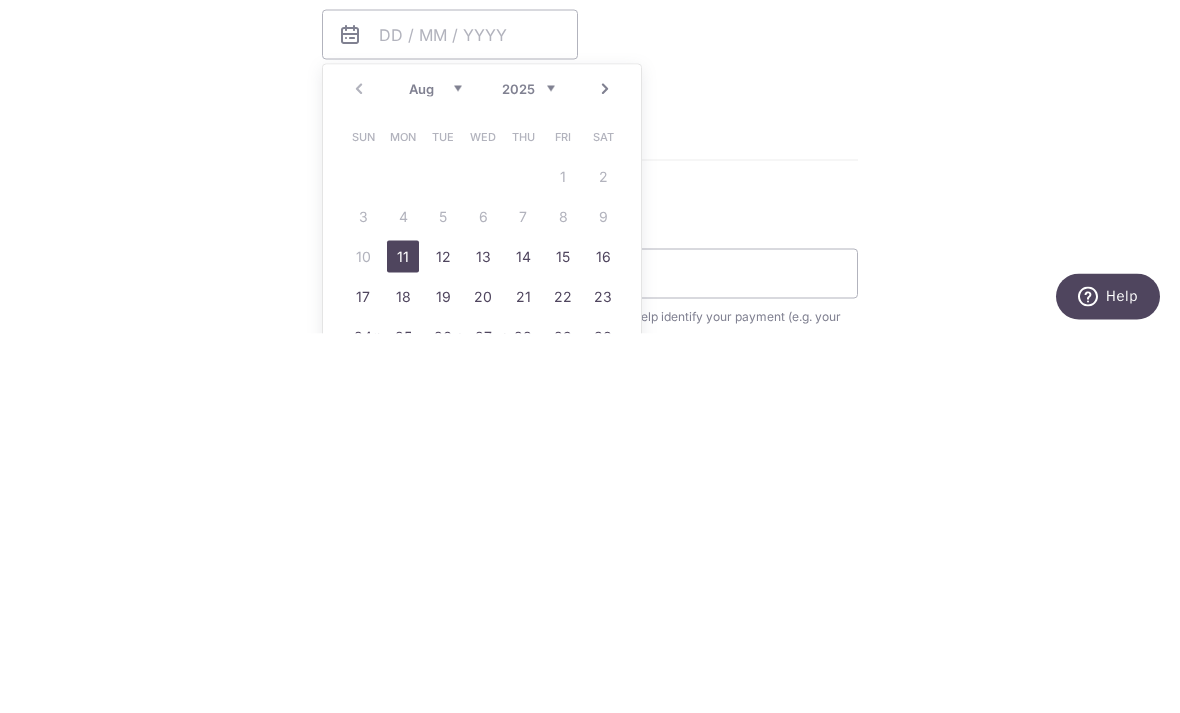 click on "11" at bounding box center (403, 636) 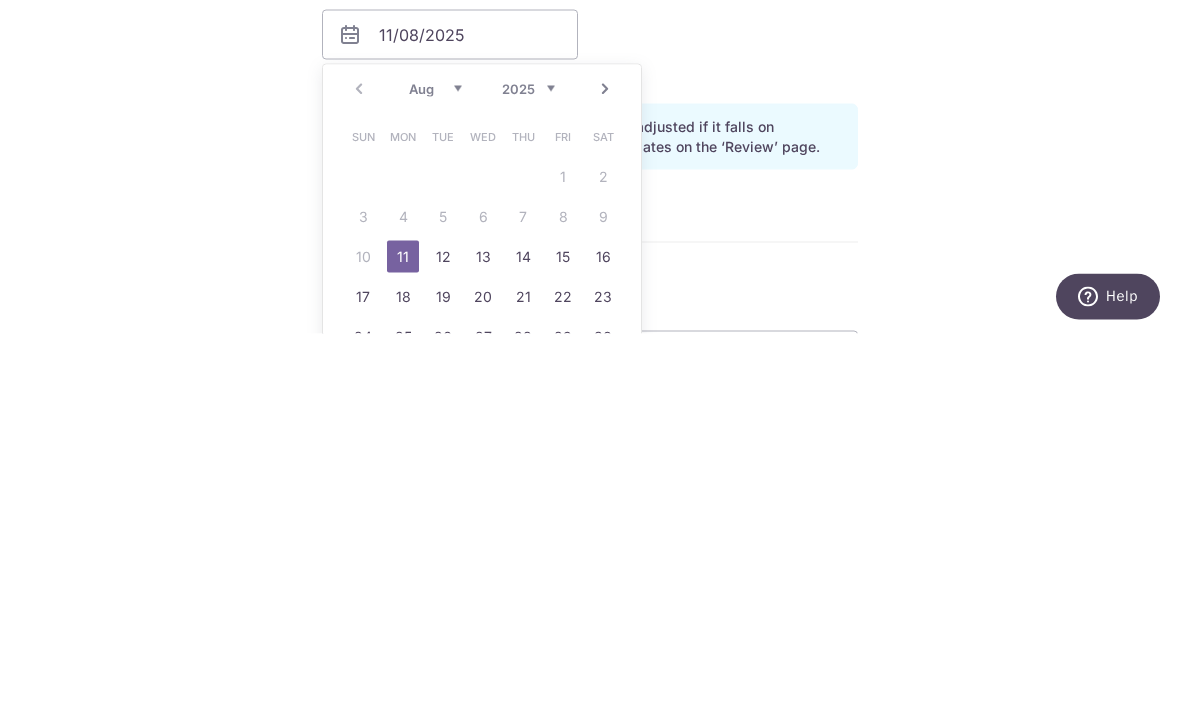 scroll, scrollTop: 64, scrollLeft: 0, axis: vertical 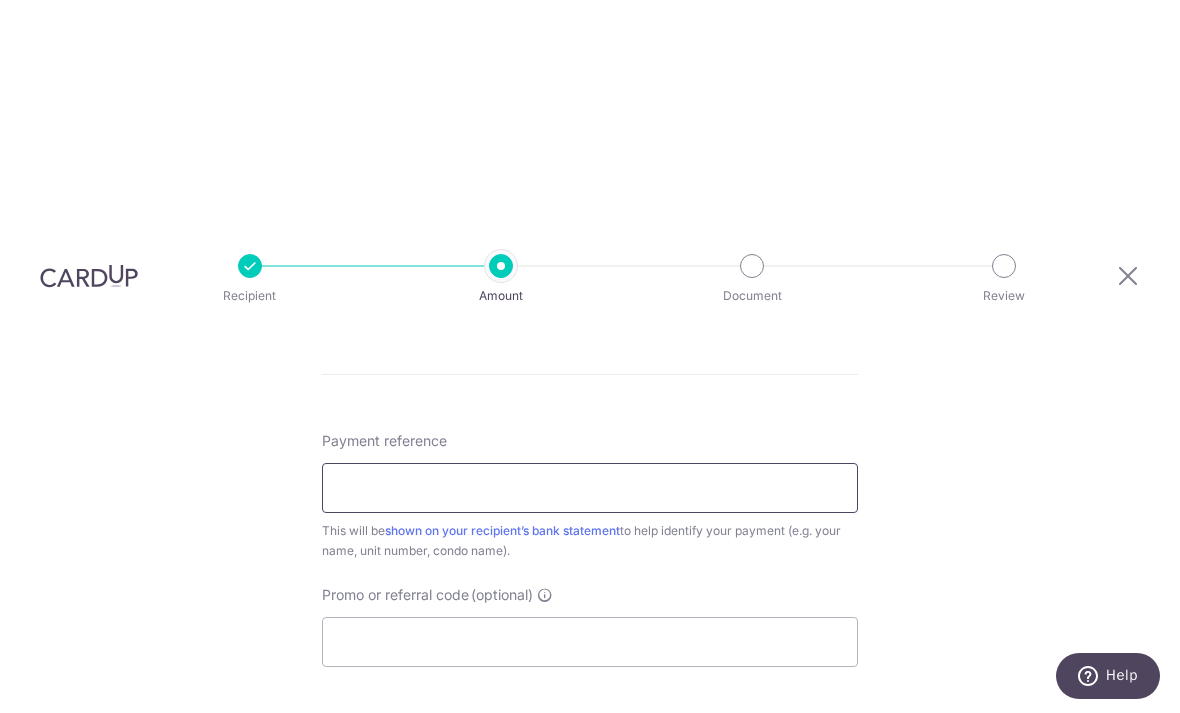 click on "Payment reference" at bounding box center [590, 488] 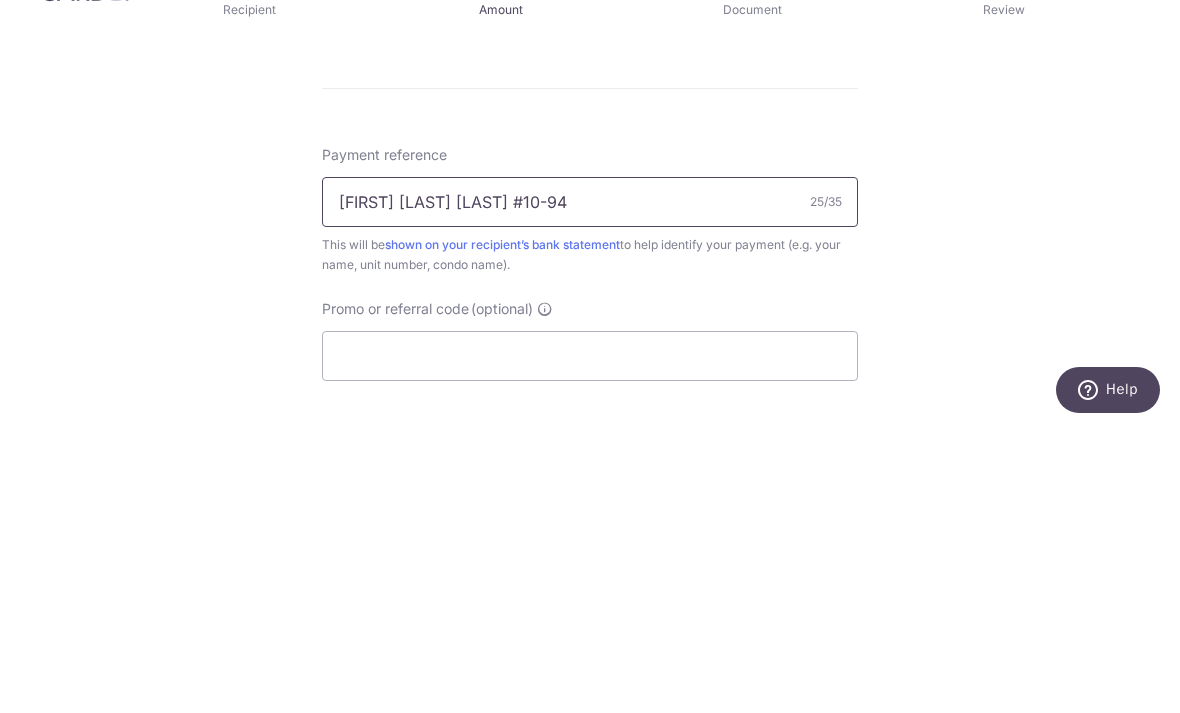 type on "Hiew Shi Hui Sybil #10-94" 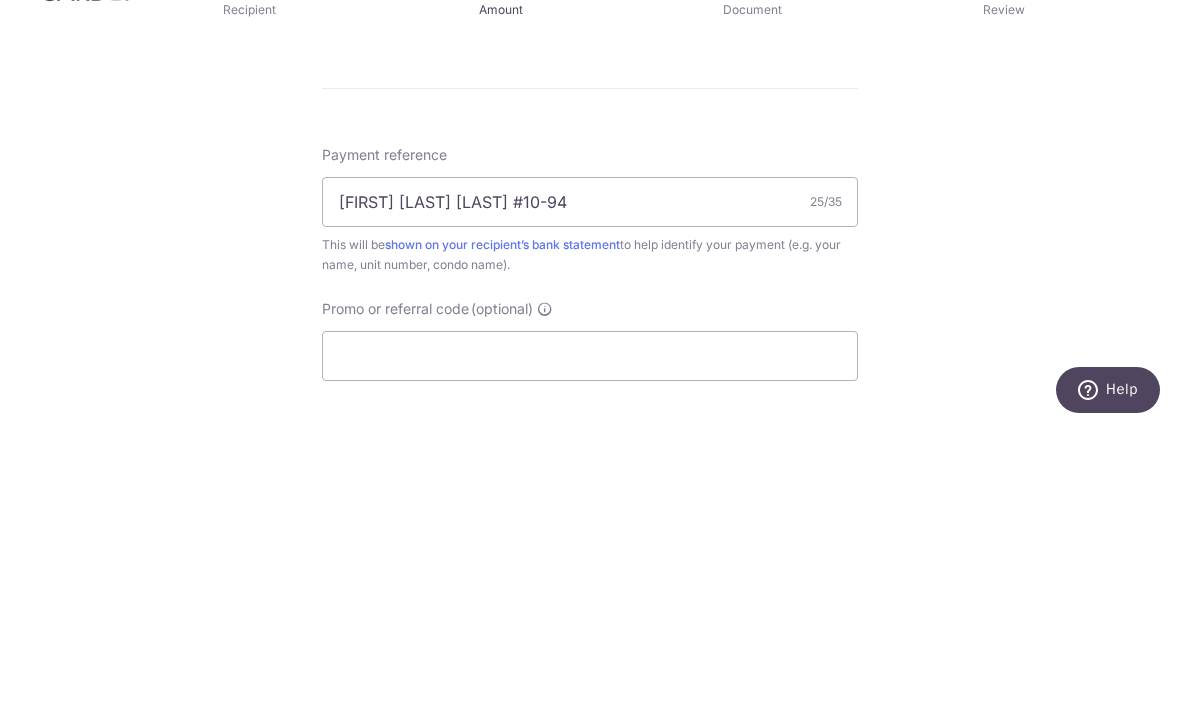 click on "Tell us more about your payment
Enter payment amount
SGD
686.70
686.70
Select Card
**** 9323
Add credit card
Your Cards
**** 0309
**** 9323
Secure 256-bit SSL
Text
New card details
Card
Secure 256-bit SSL" at bounding box center [590, 135] 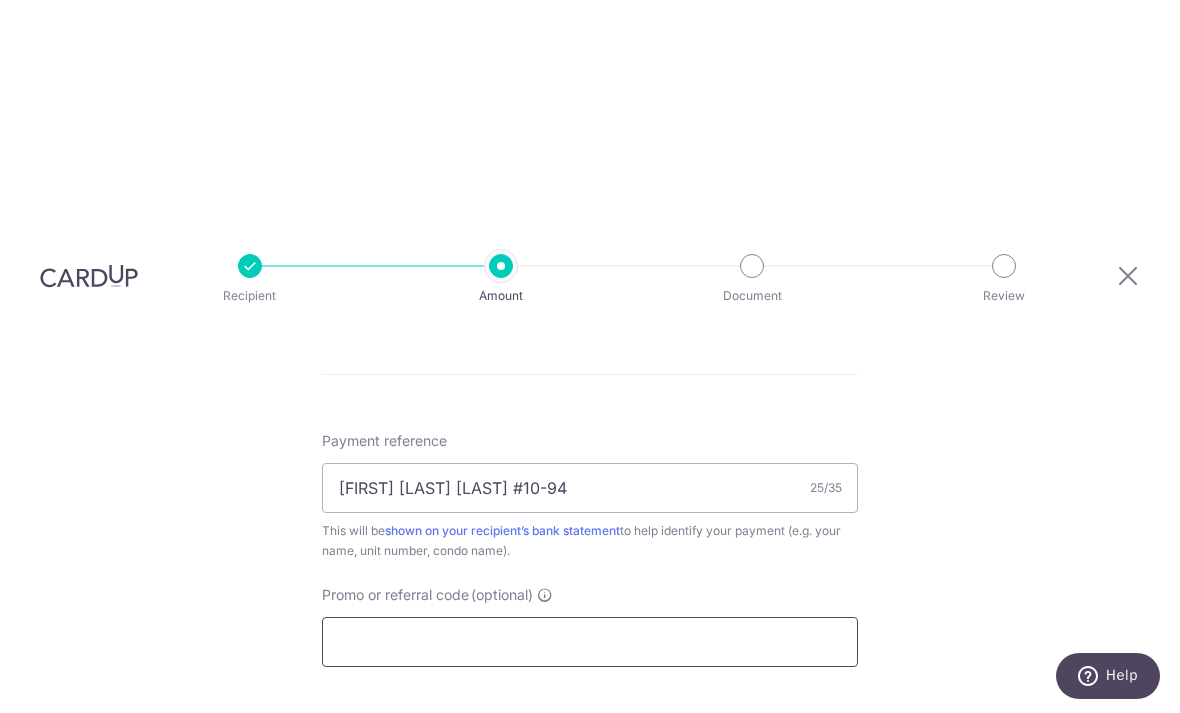 click on "Promo or referral code
(optional)" at bounding box center [590, 642] 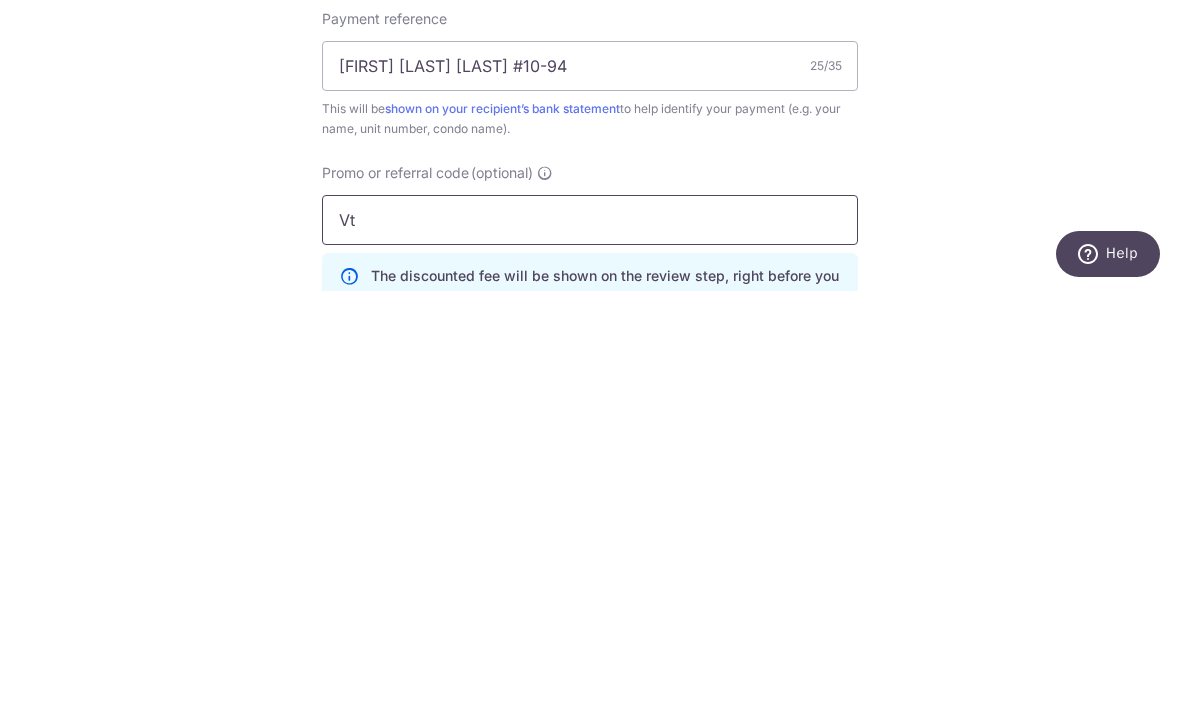 type on "V" 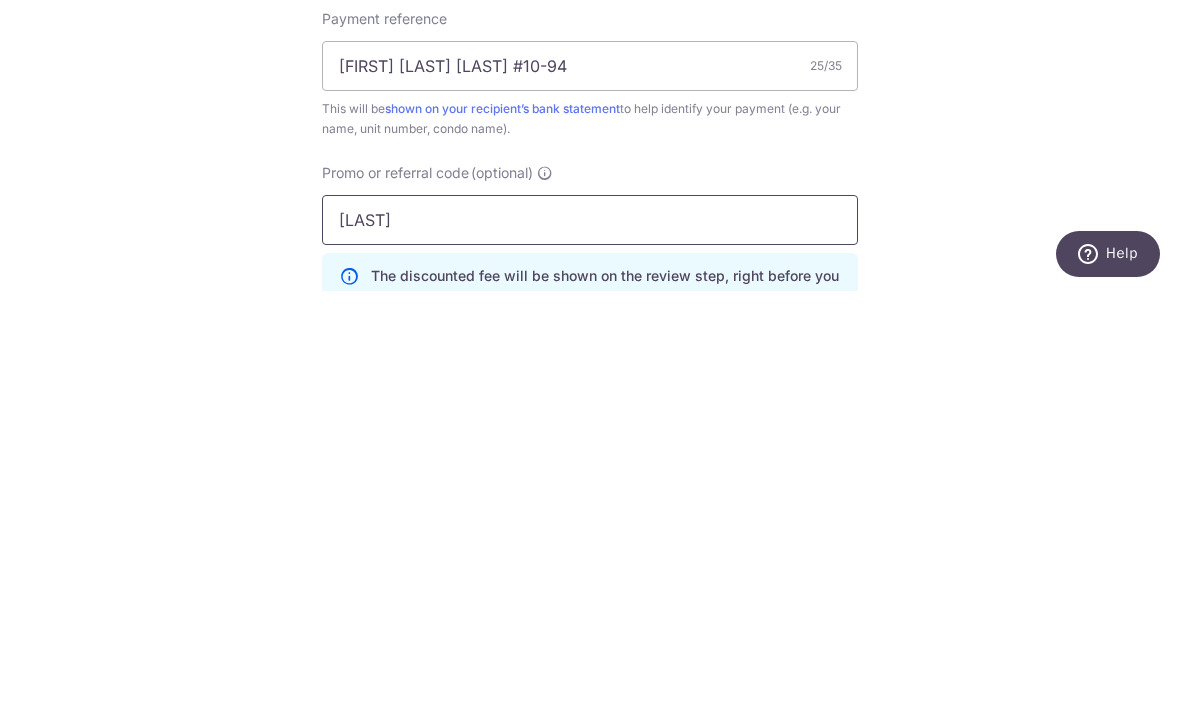 type on "Milelion" 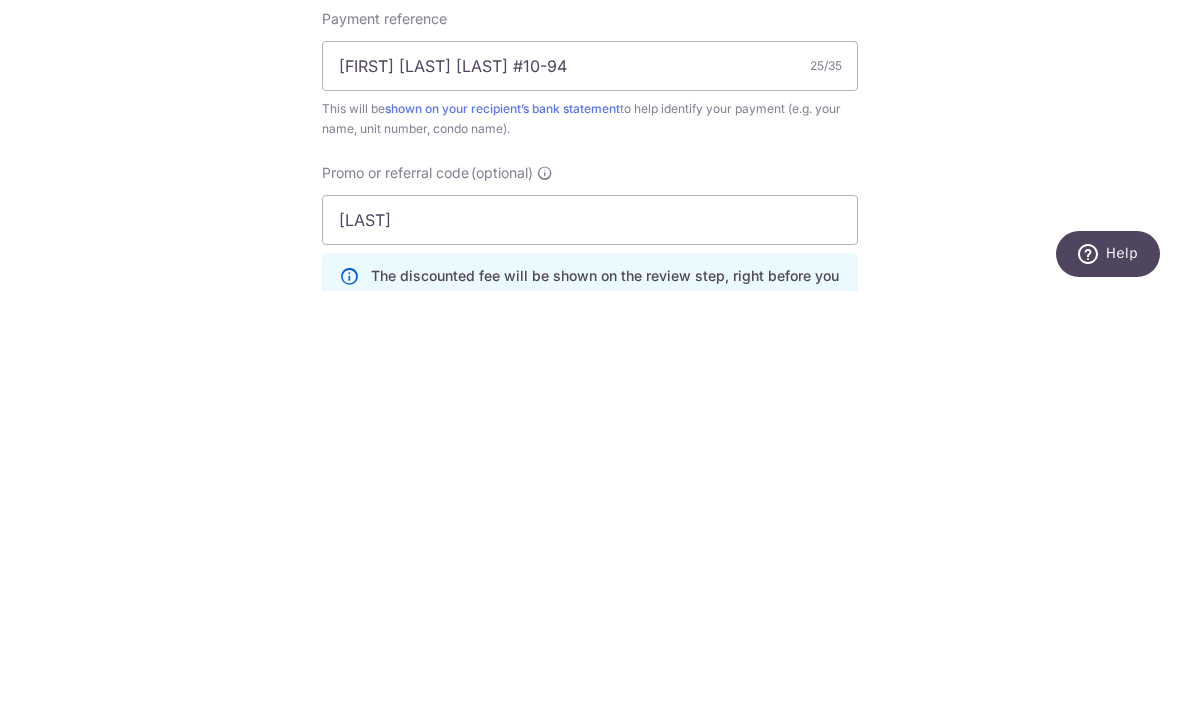 click on "Tell us more about your payment
Enter payment amount
SGD
686.70
686.70
Select Card
**** 9323
Add credit card
Your Cards
**** 0309
**** 9323
Secure 256-bit SSL
Text
New card details
Card
Secure 256-bit SSL" at bounding box center (590, 180) 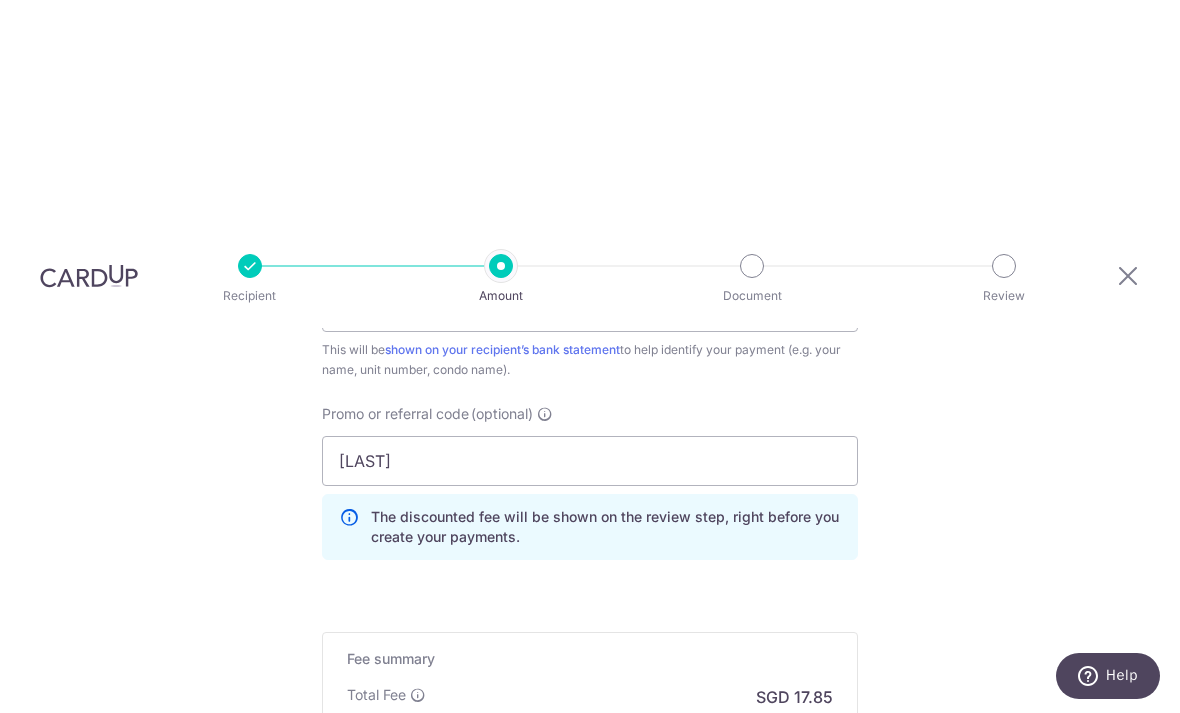 scroll, scrollTop: 1317, scrollLeft: 0, axis: vertical 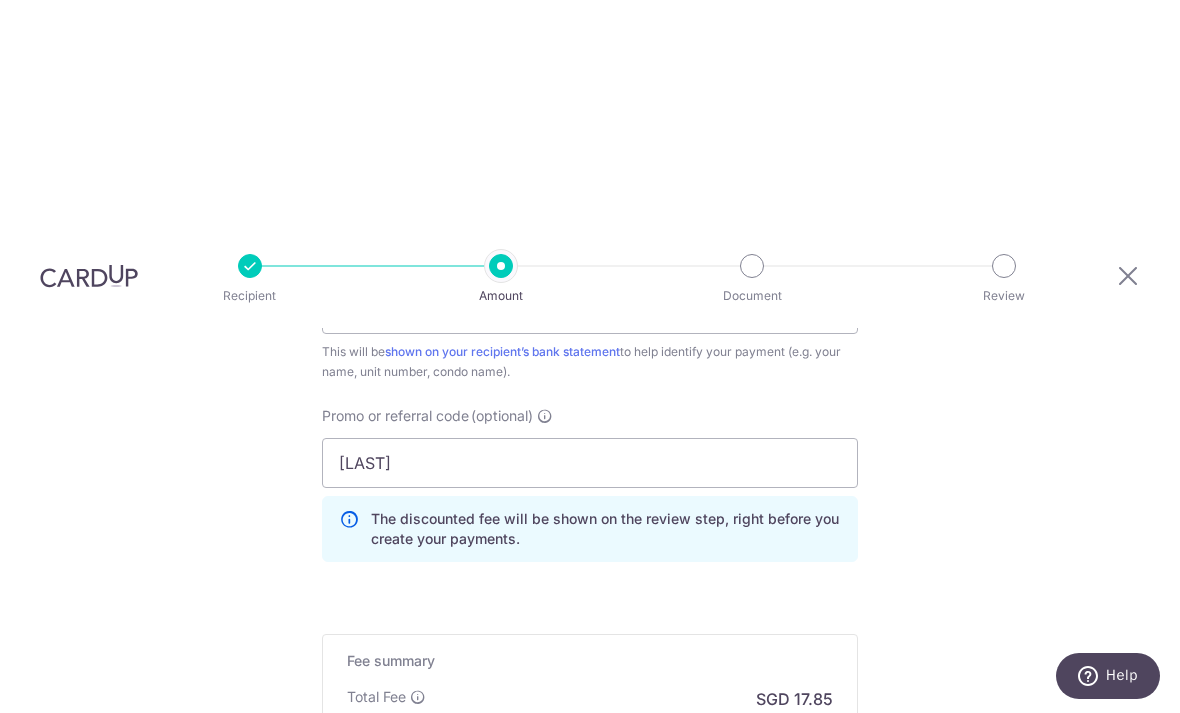 click at bounding box center [89, 275] 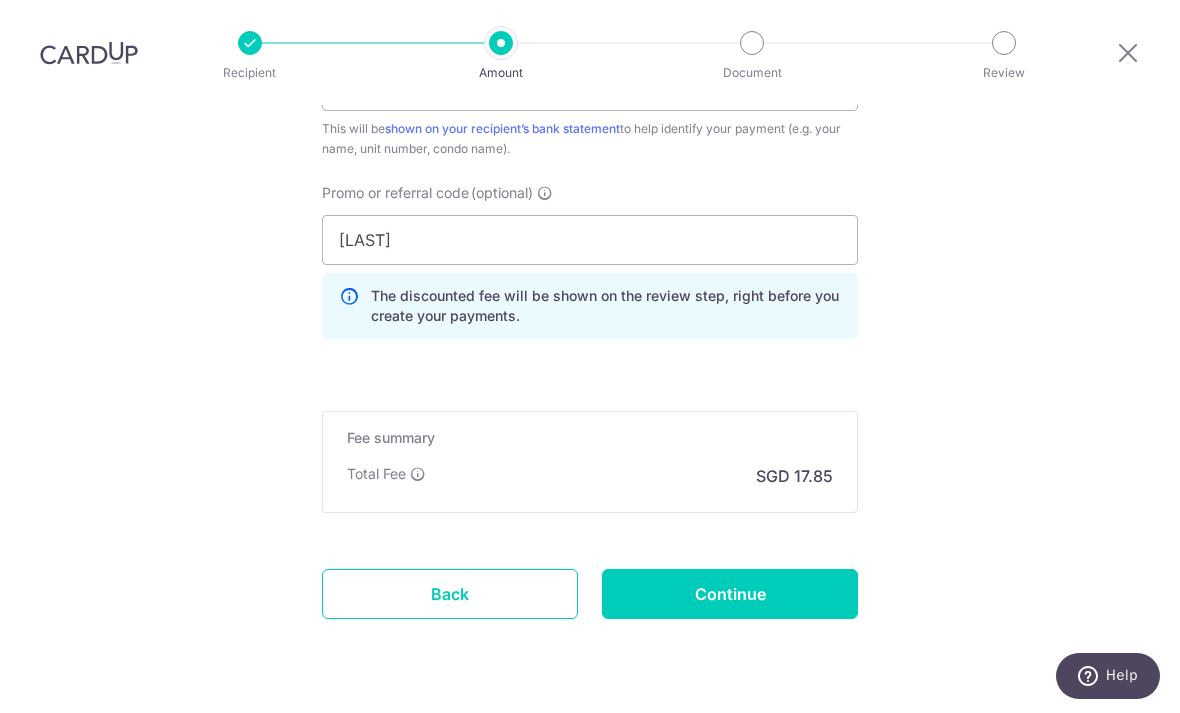 click on "Continue" at bounding box center (730, 594) 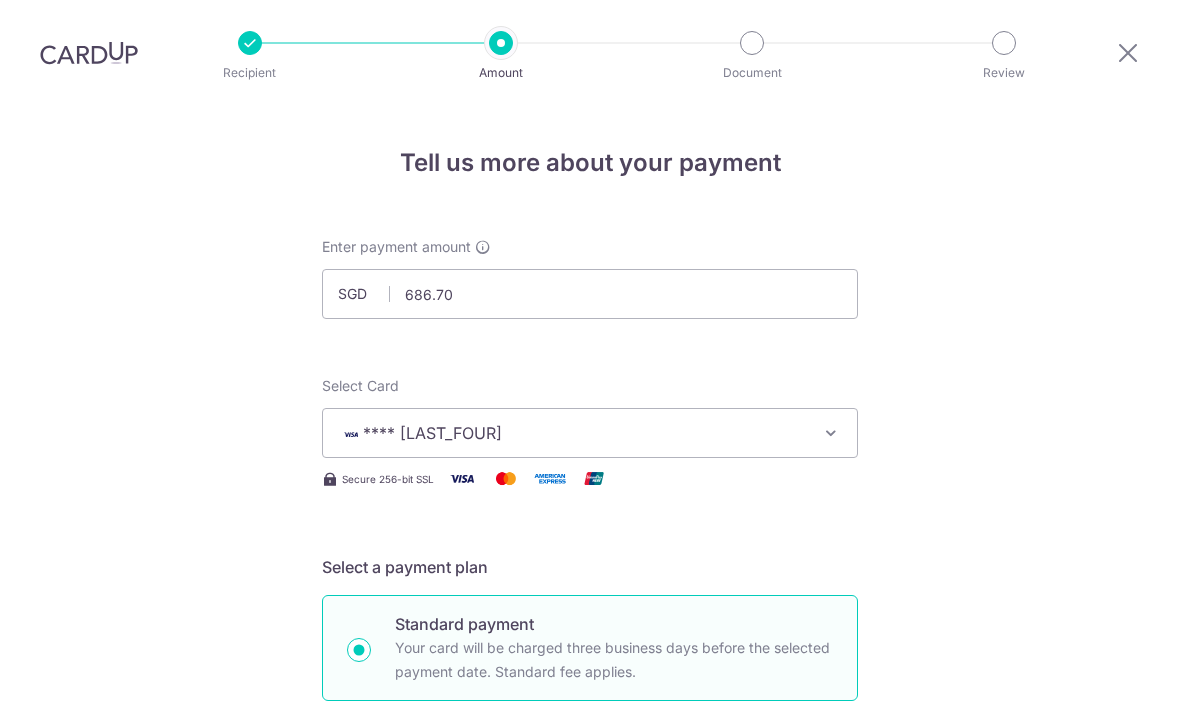 scroll, scrollTop: 64, scrollLeft: 0, axis: vertical 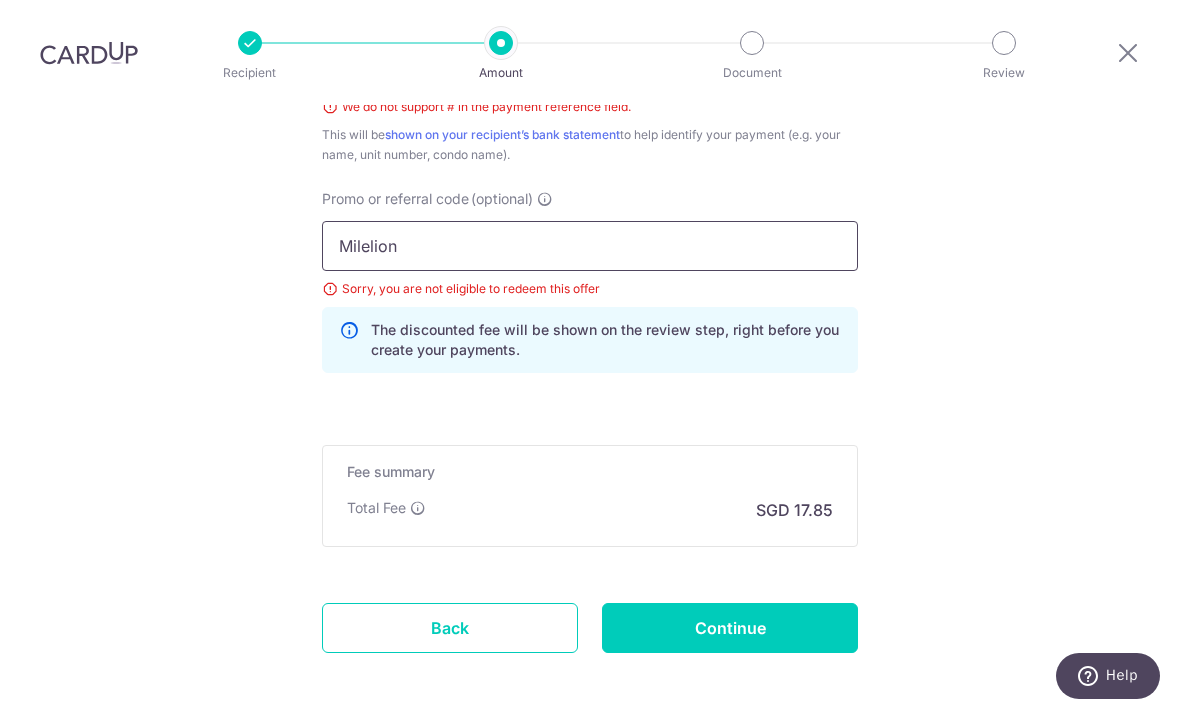 click on "[LAST]" at bounding box center [590, 246] 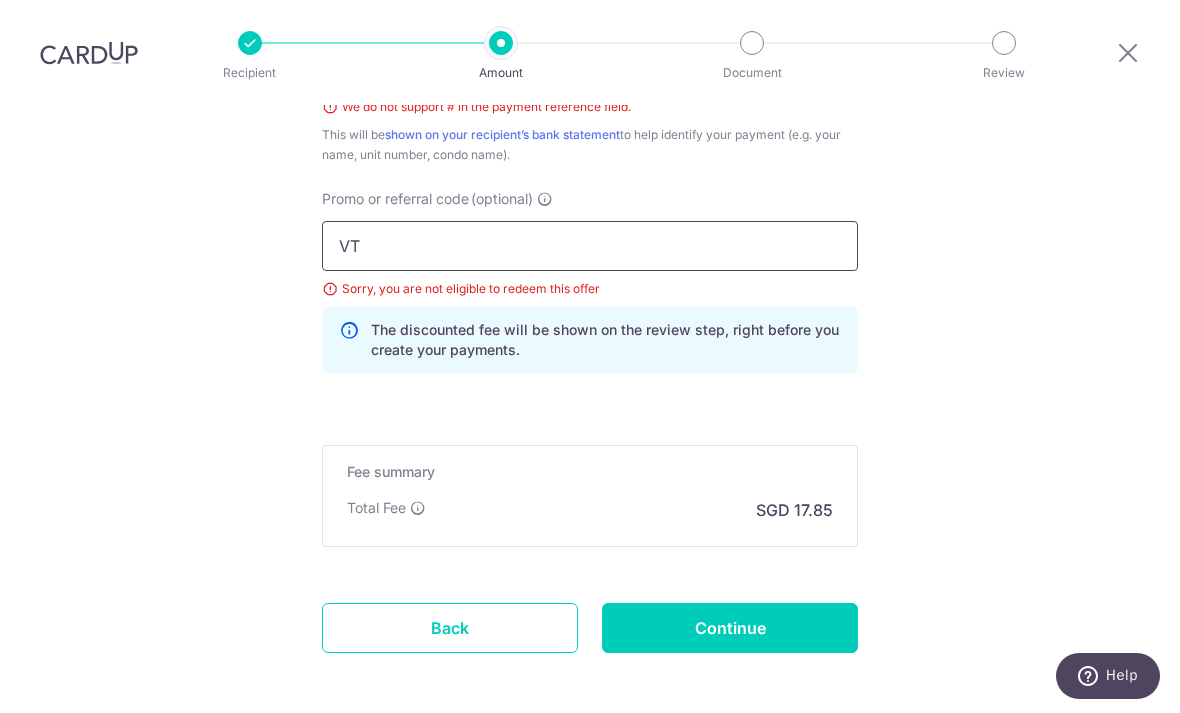 type on "V" 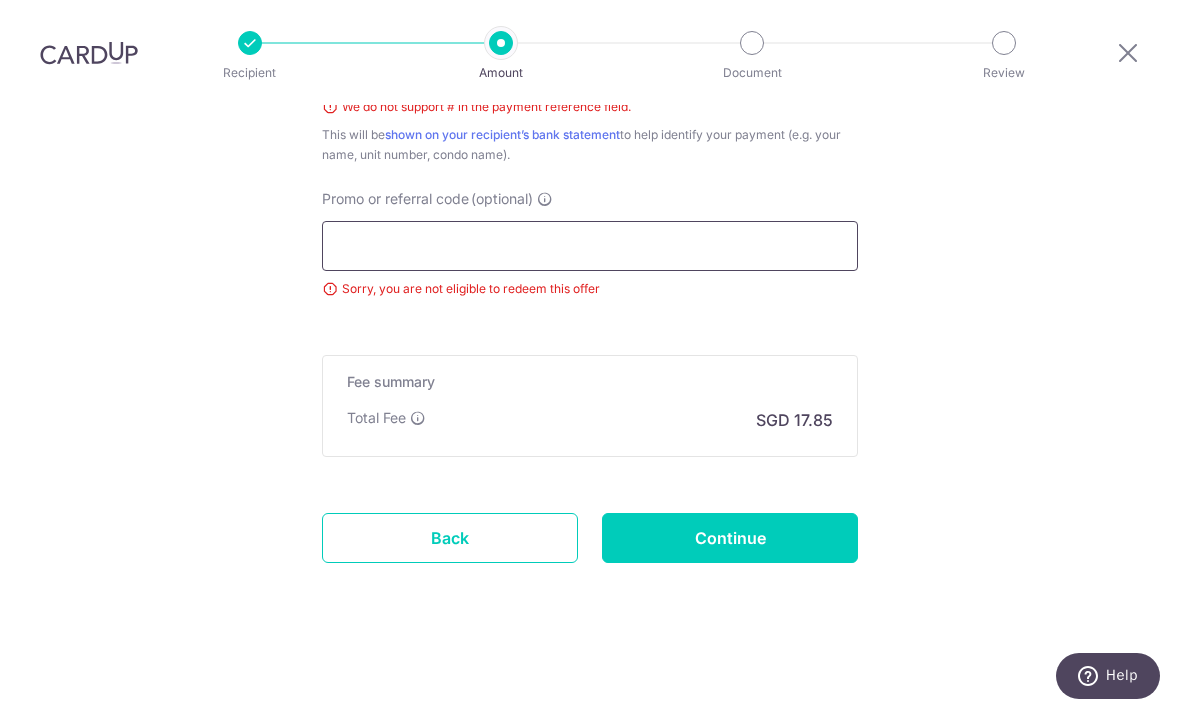 scroll, scrollTop: 1283, scrollLeft: 0, axis: vertical 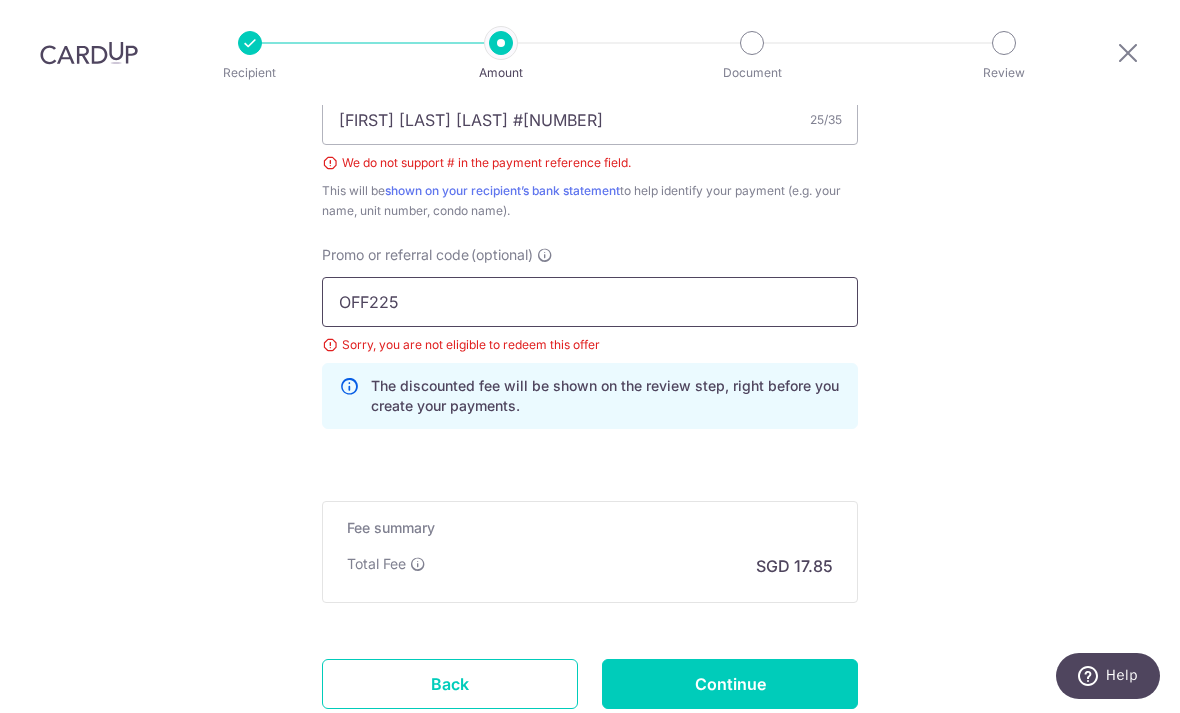 type on "OFF225" 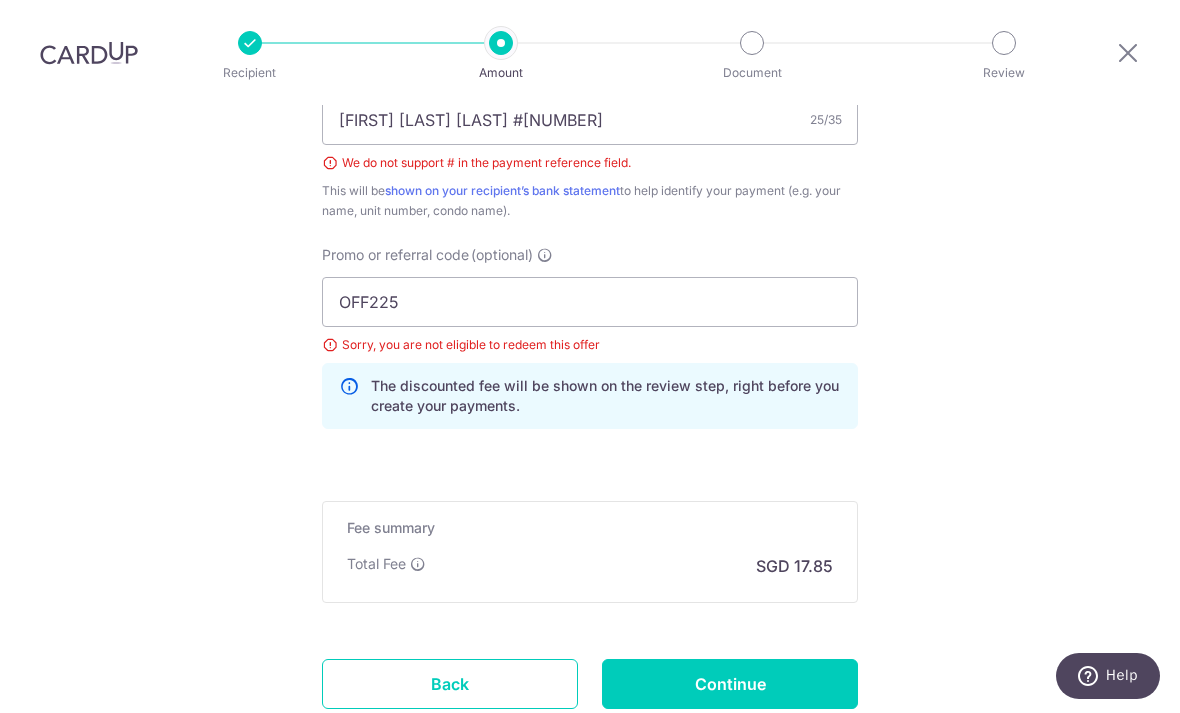 click on "Tell us more about your payment
Enter payment amount
SGD
686.70
686.70
Select Card
**** 9323
Add credit card
Your Cards
**** 0309
**** 9323
Secure 256-bit SSL
Text
New card details
Card
Secure 256-bit SSL" at bounding box center [590, -160] 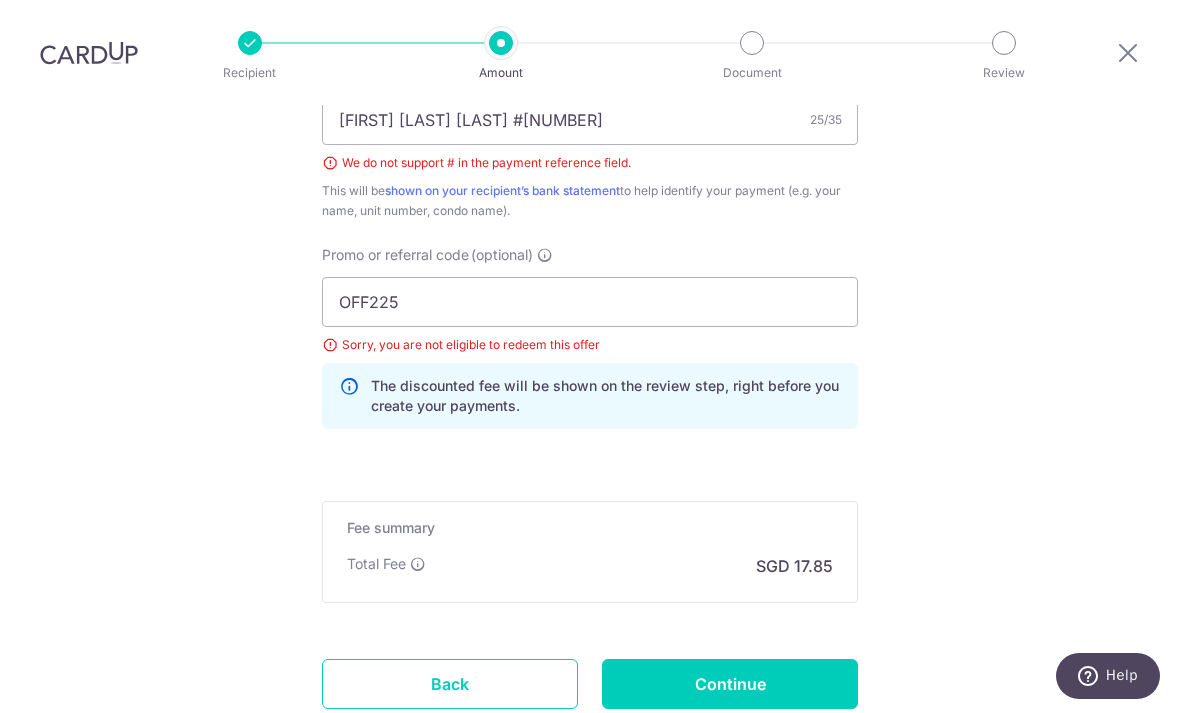 click on "Continue" at bounding box center [730, 684] 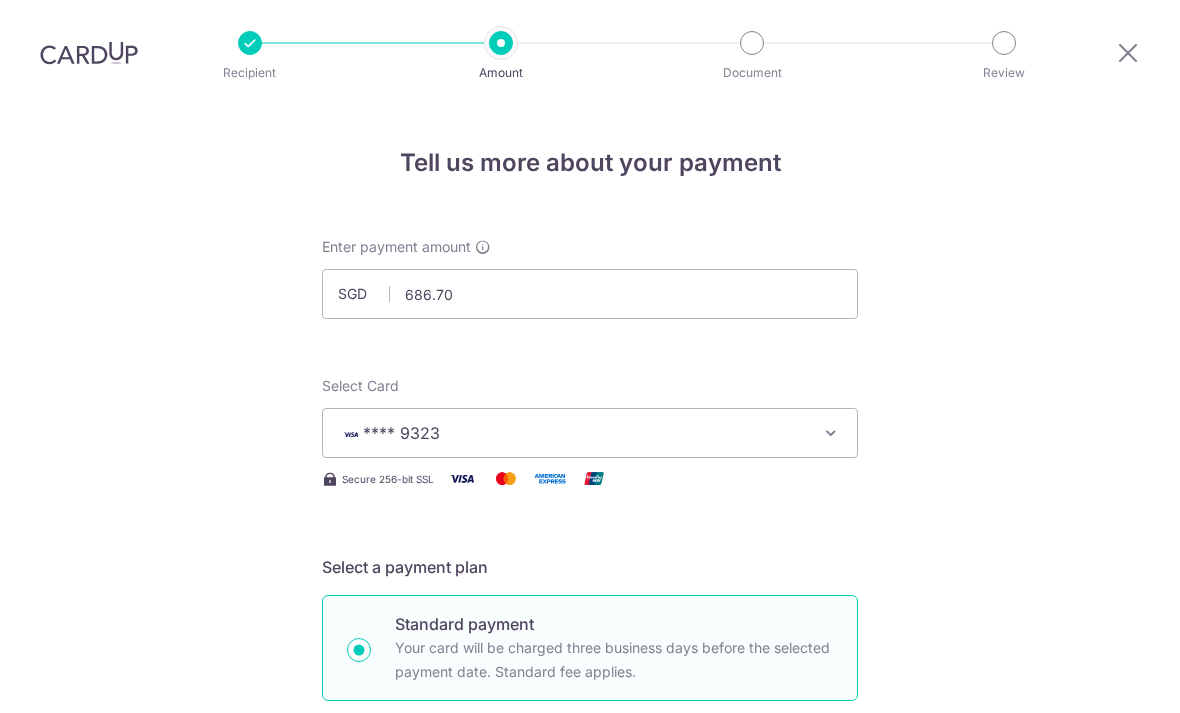 scroll, scrollTop: 64, scrollLeft: 0, axis: vertical 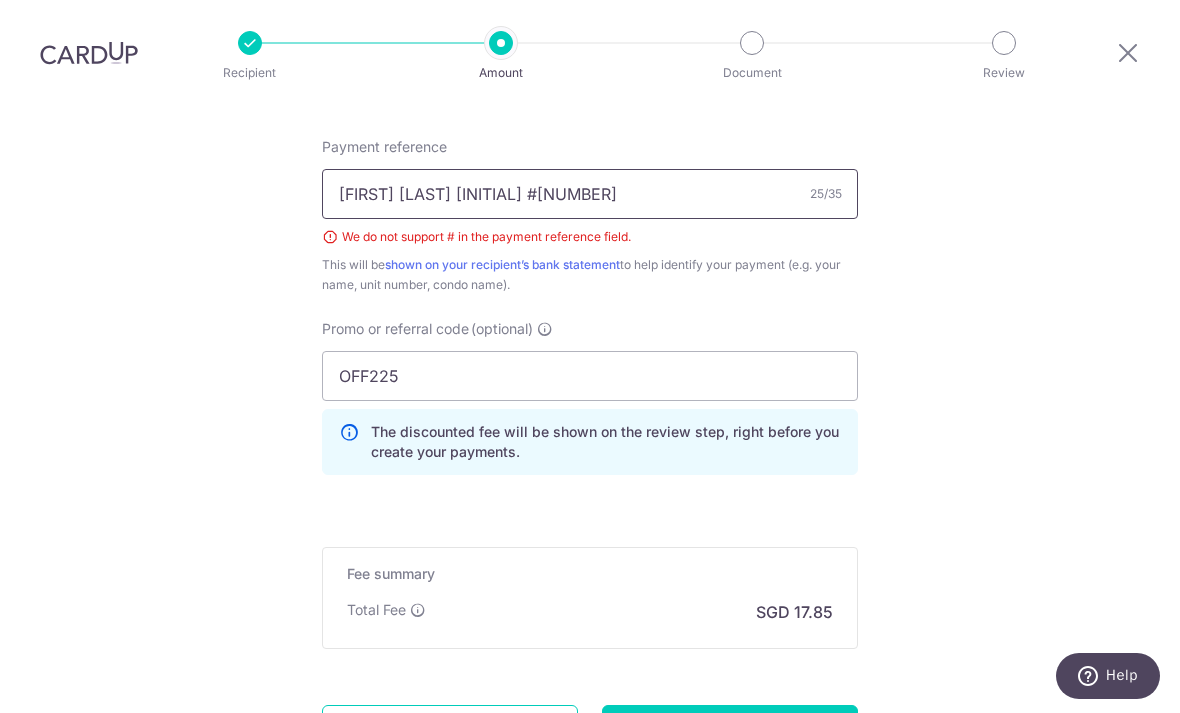 click on "[FIRST] [LAST] [INITIAL] #[NUMBER]" at bounding box center (590, 194) 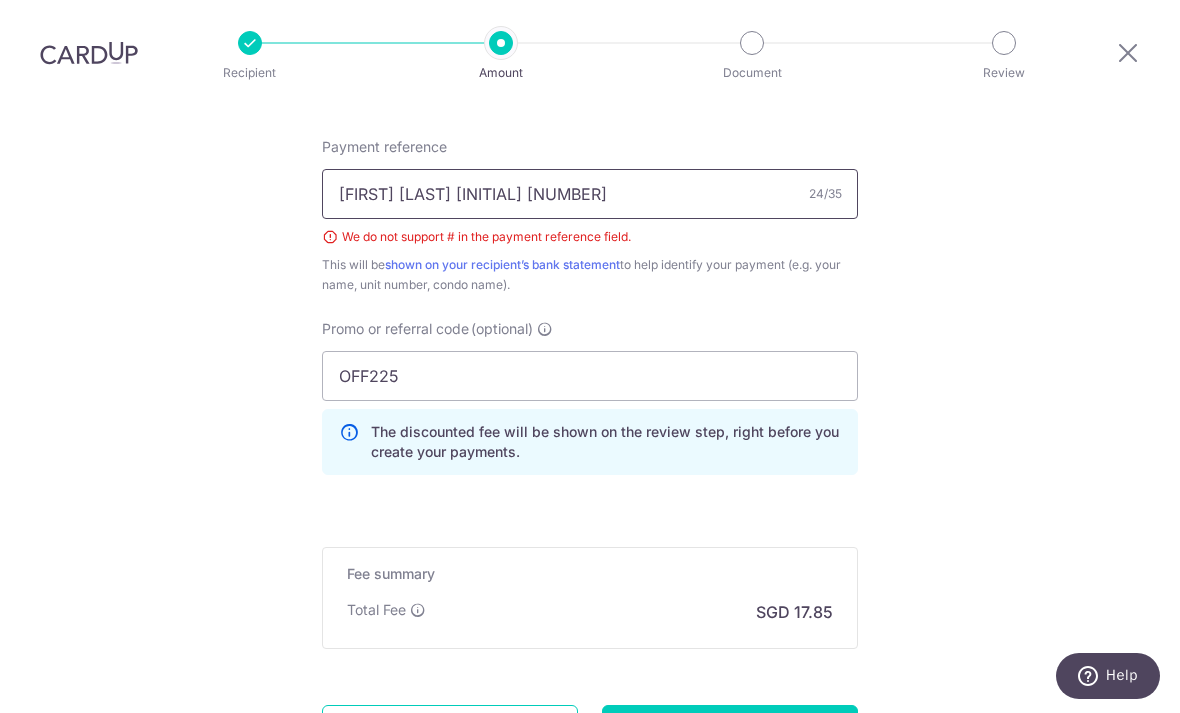 type on "[FIRST] [LAST] [INITIAL] [NUMBER]" 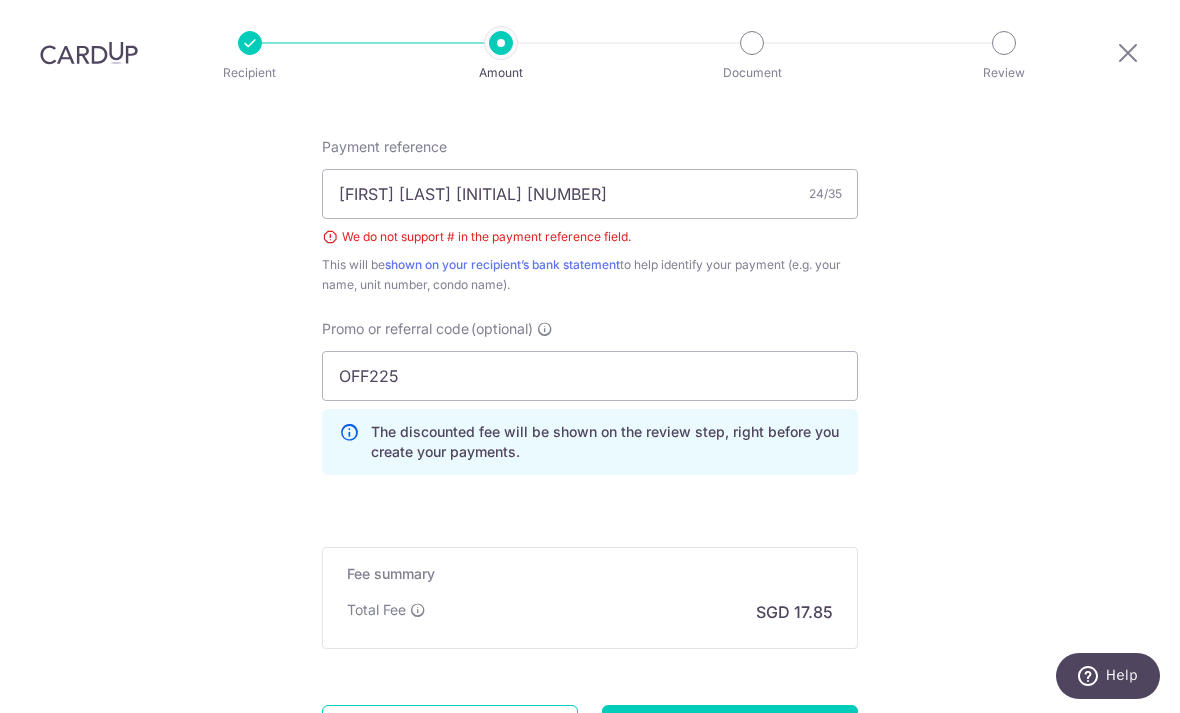click on "Tell us more about your payment
Enter payment amount
SGD
686.70
686.70
Select Card
**** 9323
Add credit card
Your Cards
**** 0309
**** 9323
Secure 256-bit SSL
Text
New card details
Card
Secure 256-bit SSL" at bounding box center [590, -100] 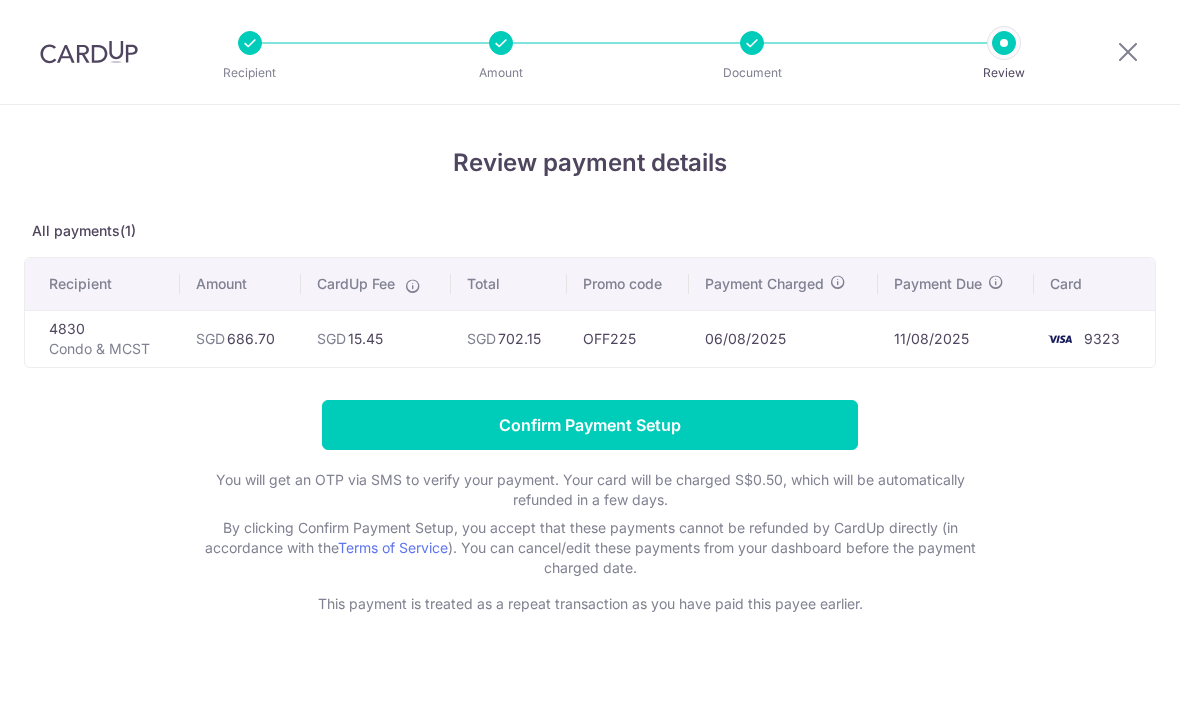 scroll, scrollTop: 0, scrollLeft: 0, axis: both 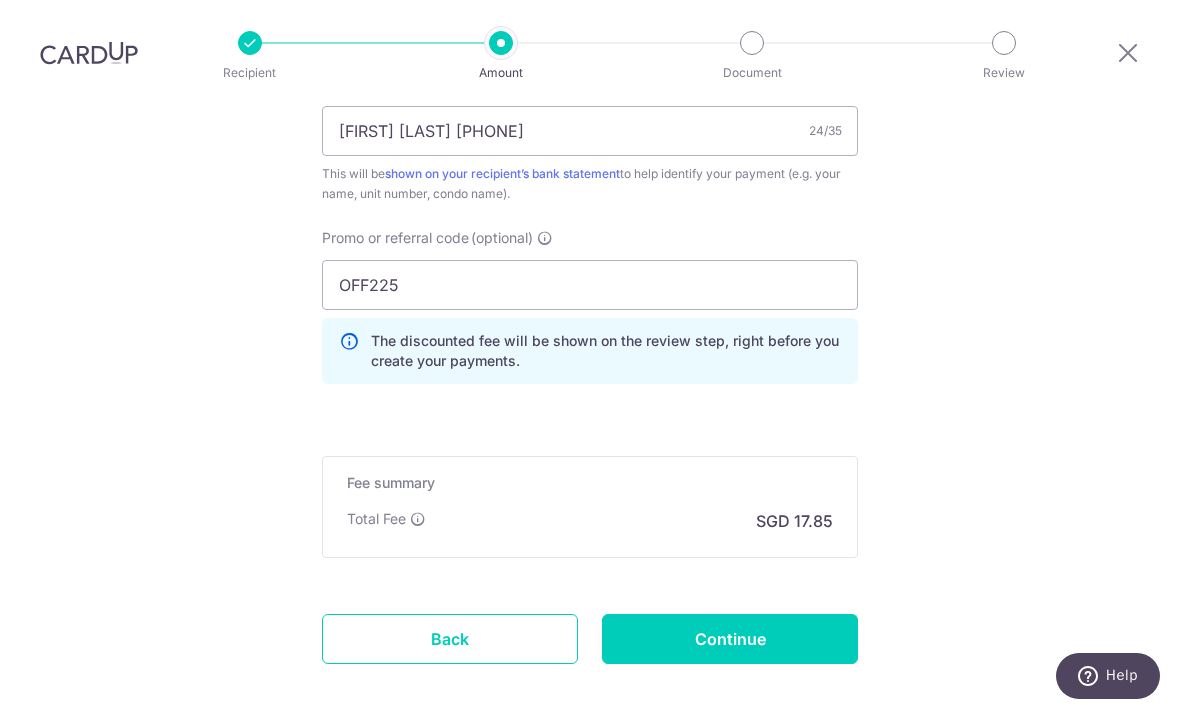 click on "Continue" at bounding box center [730, 639] 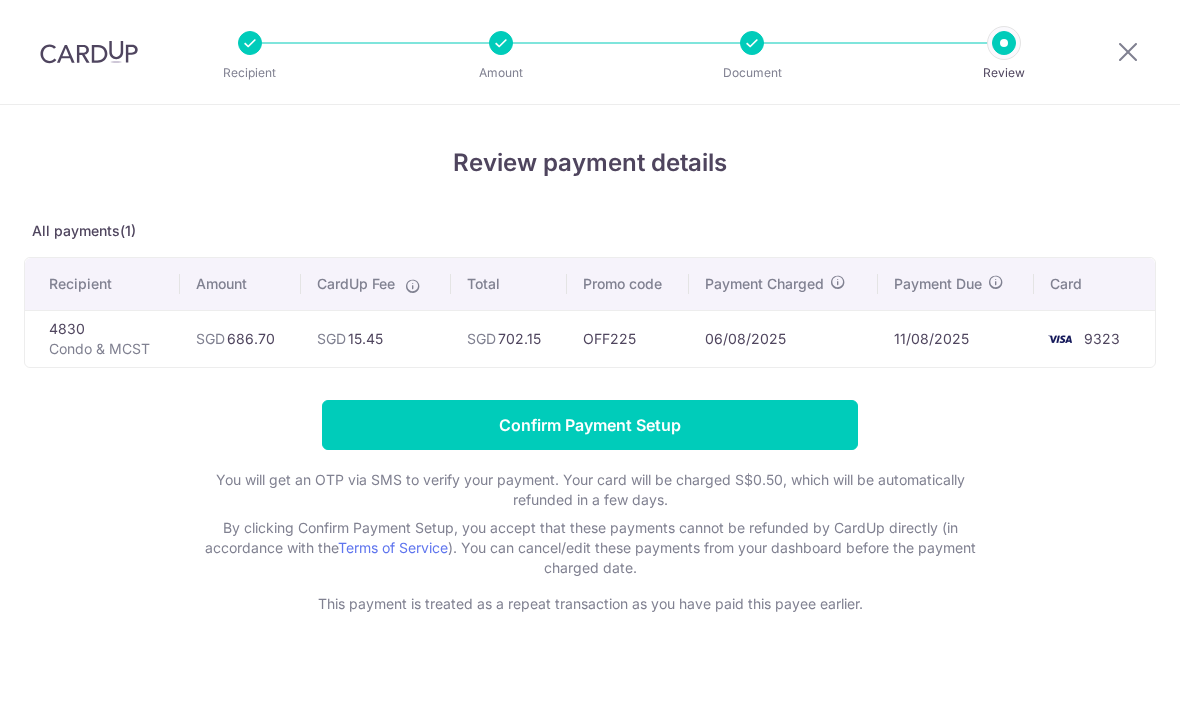 scroll, scrollTop: 0, scrollLeft: 0, axis: both 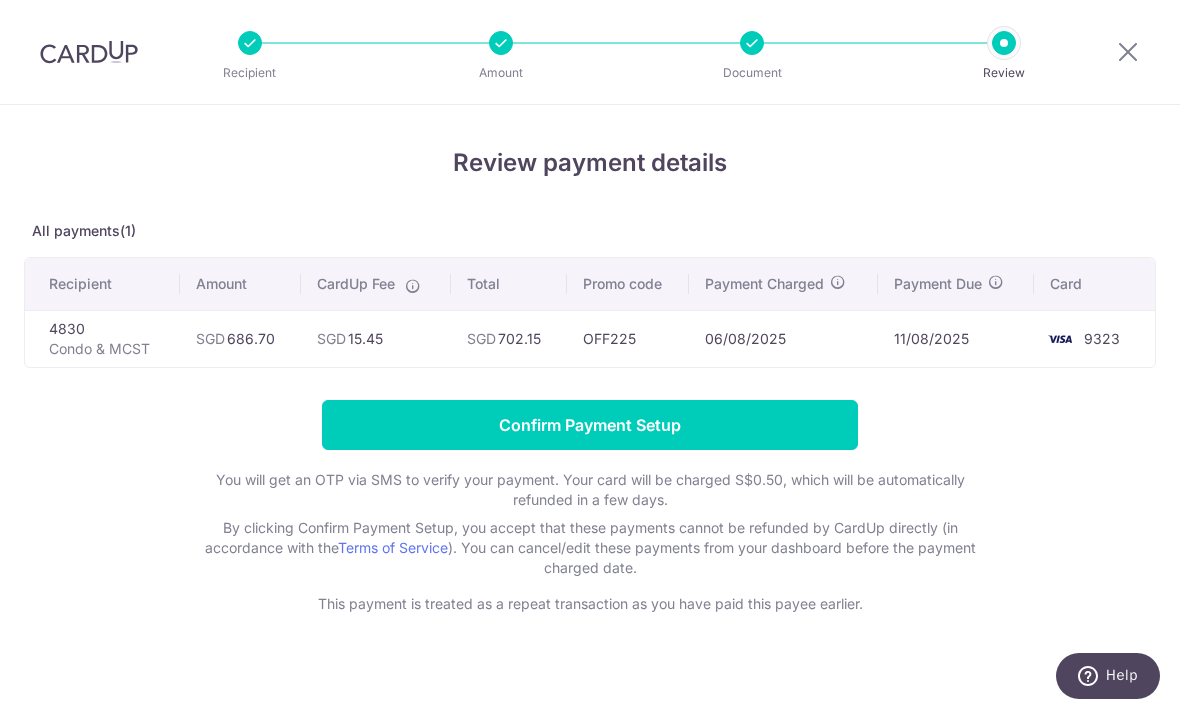 click on "Confirm Payment Setup" at bounding box center (590, 425) 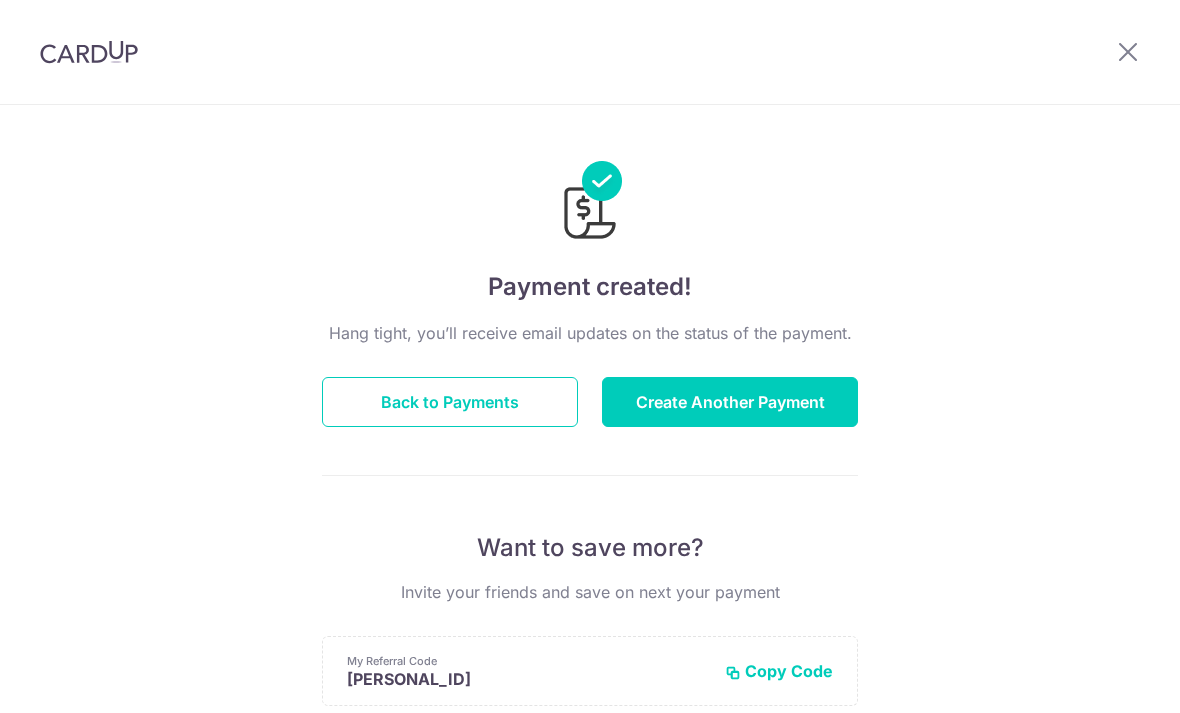 scroll, scrollTop: 0, scrollLeft: 0, axis: both 